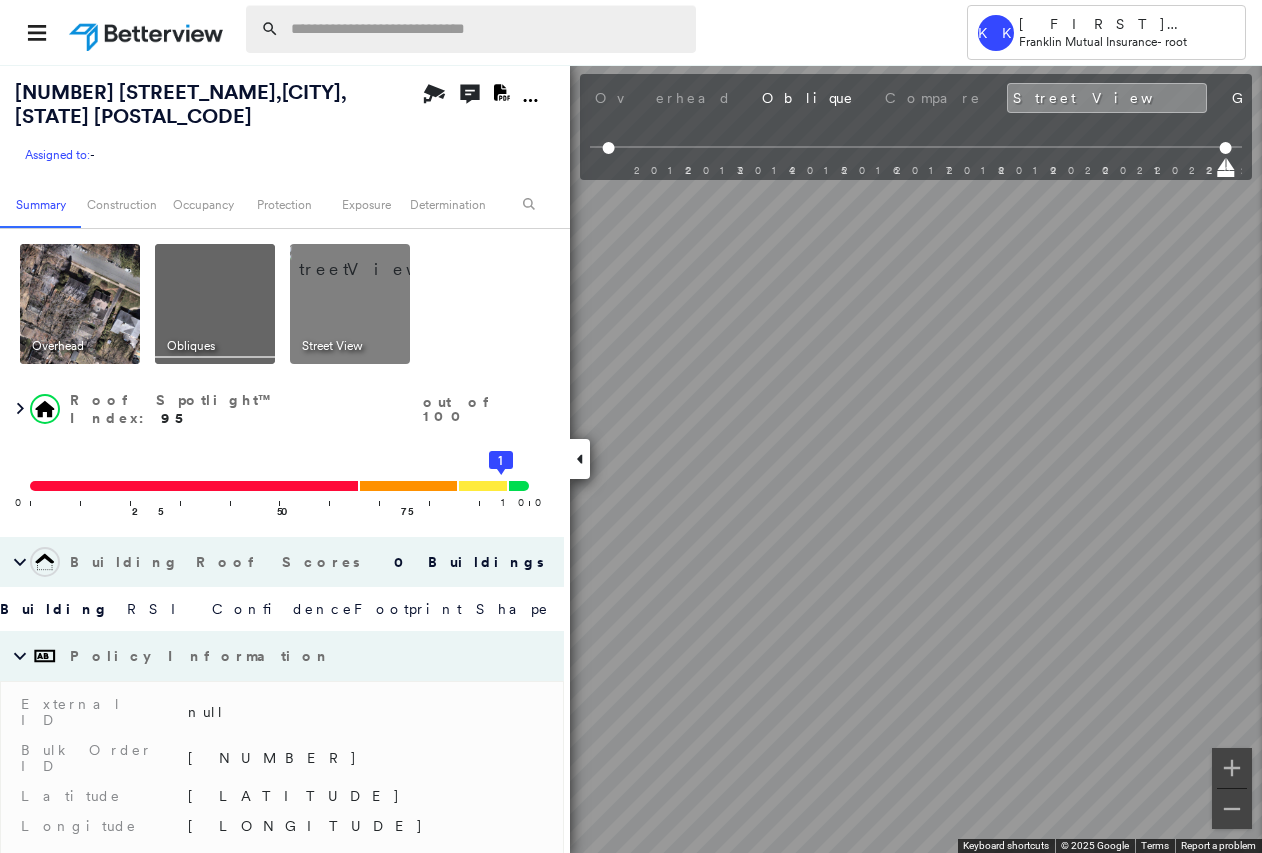 scroll, scrollTop: 0, scrollLeft: 0, axis: both 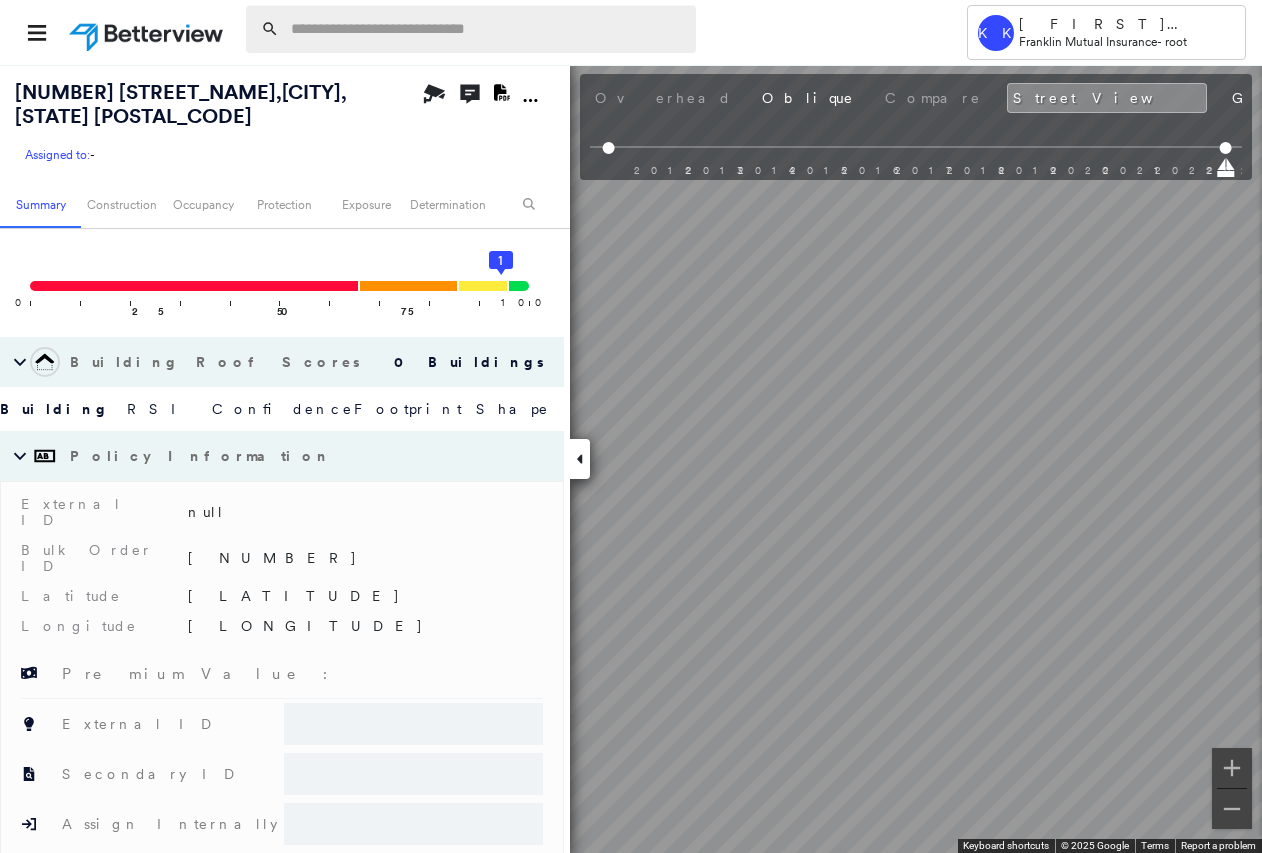 paste on "**********" 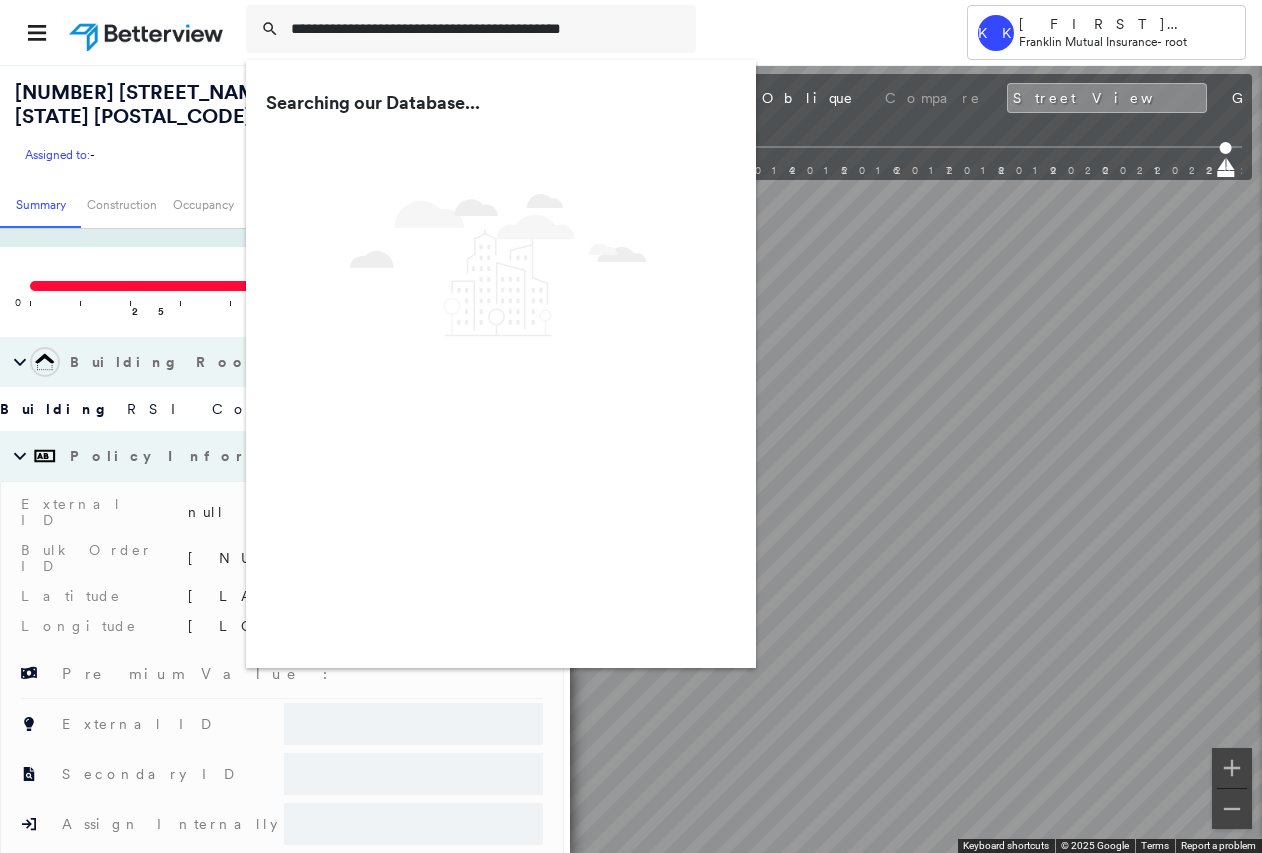 type on "**********" 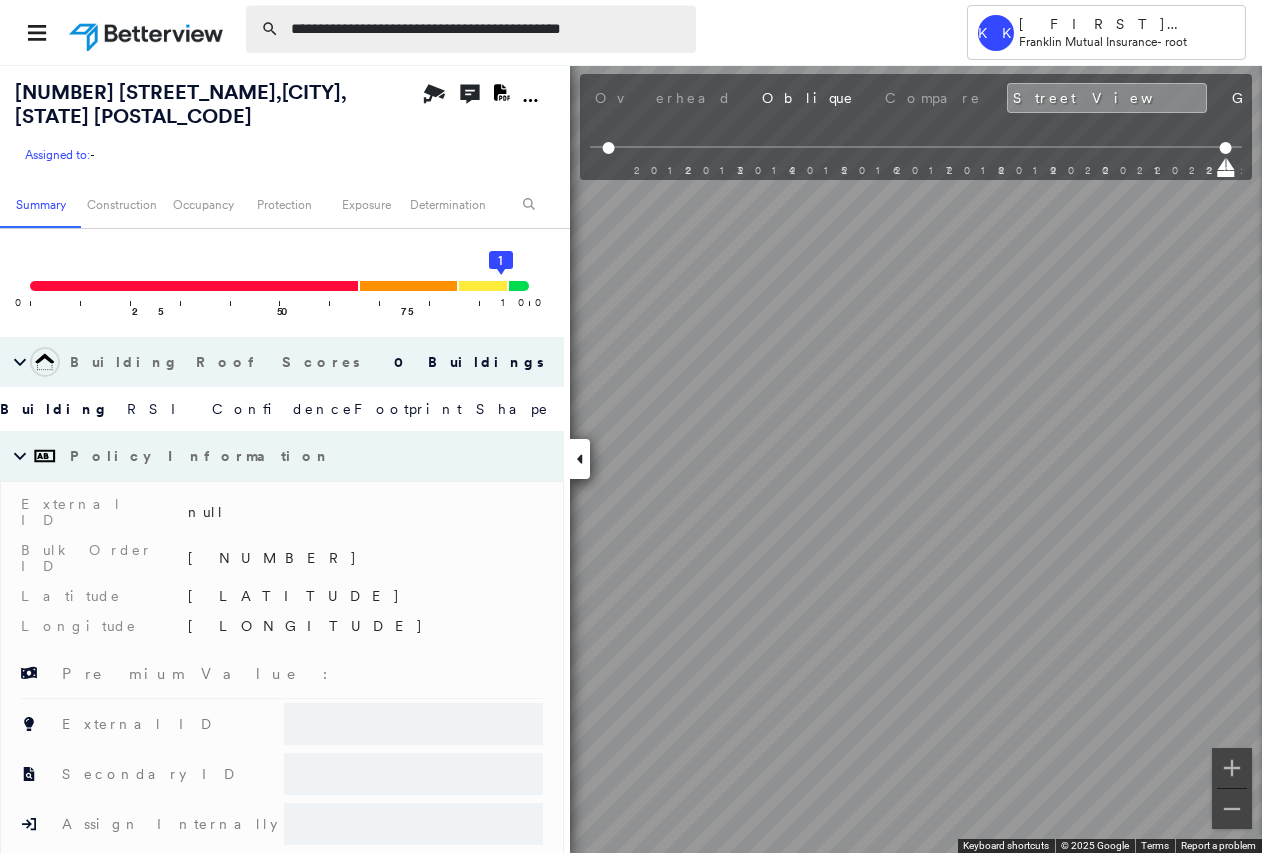 click on "**********" at bounding box center [487, 29] 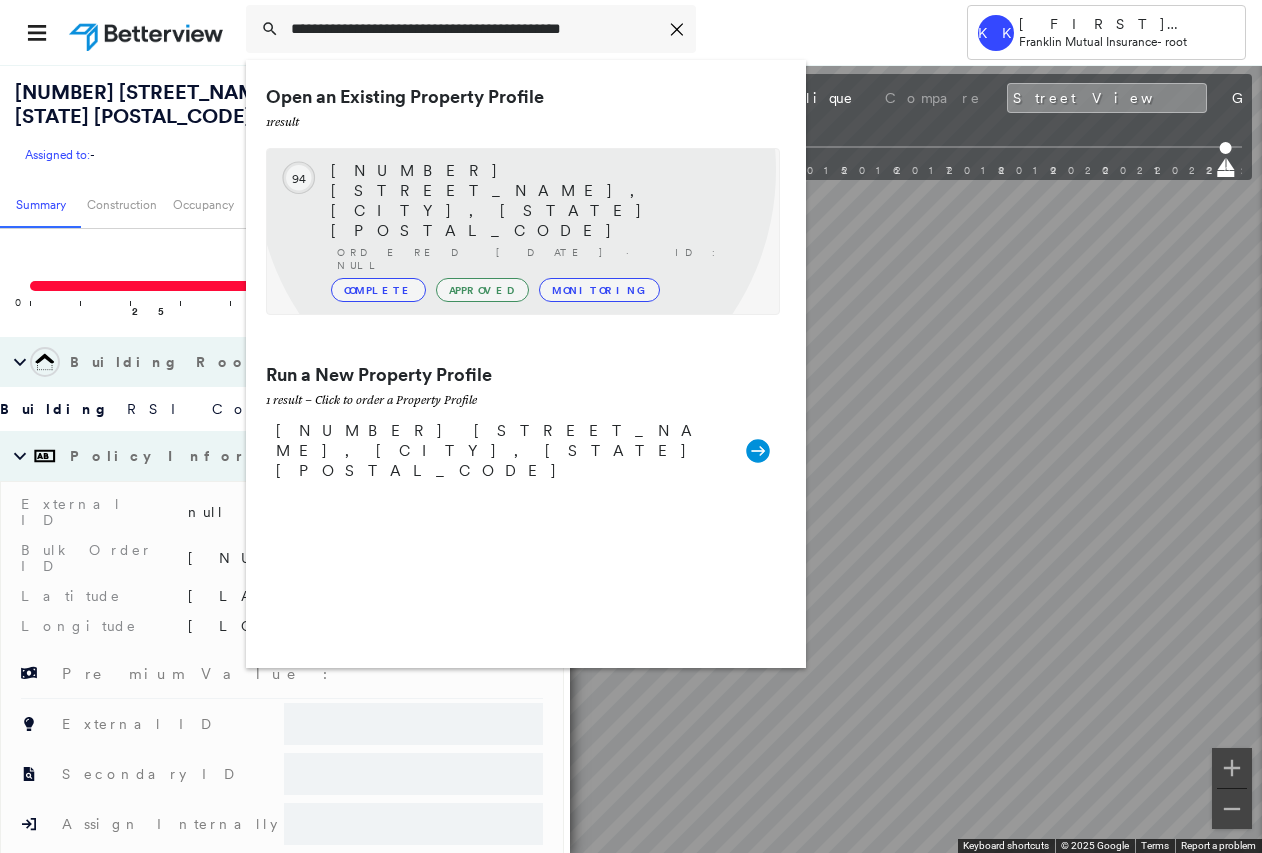 click on "151  Jockey Hollow Rd, Bernardsville, NJ 07924" at bounding box center [545, 201] 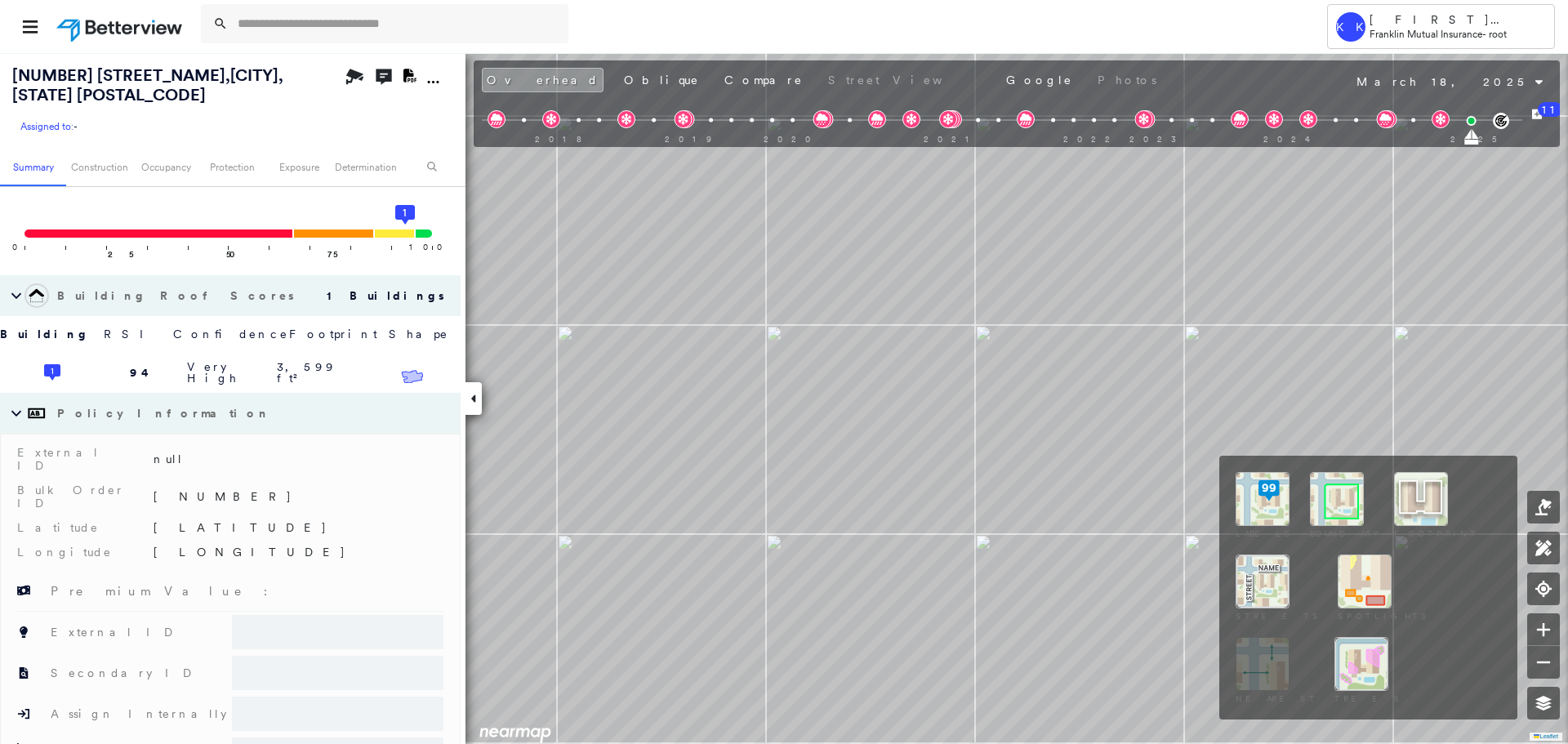 click at bounding box center (1337, 499) 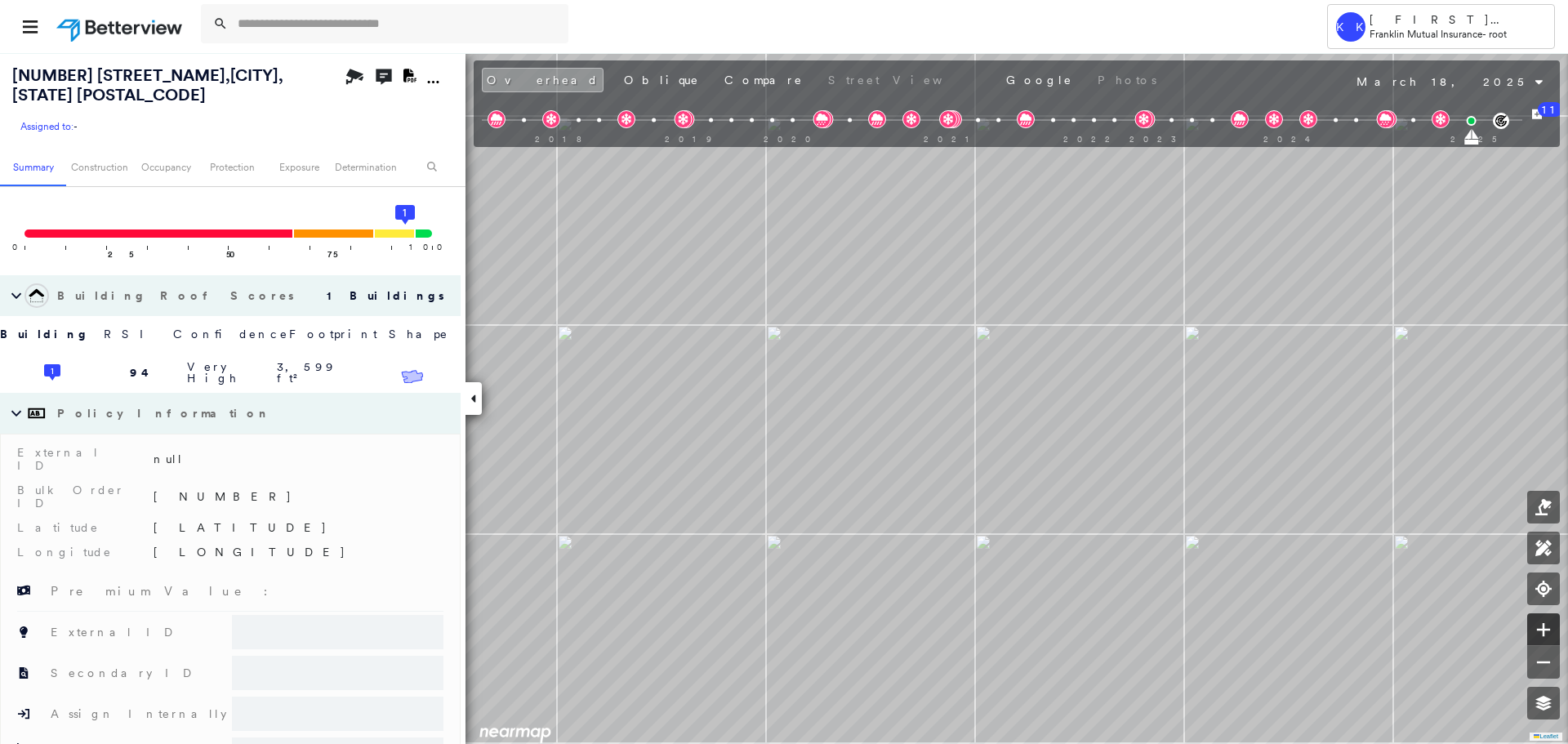 click 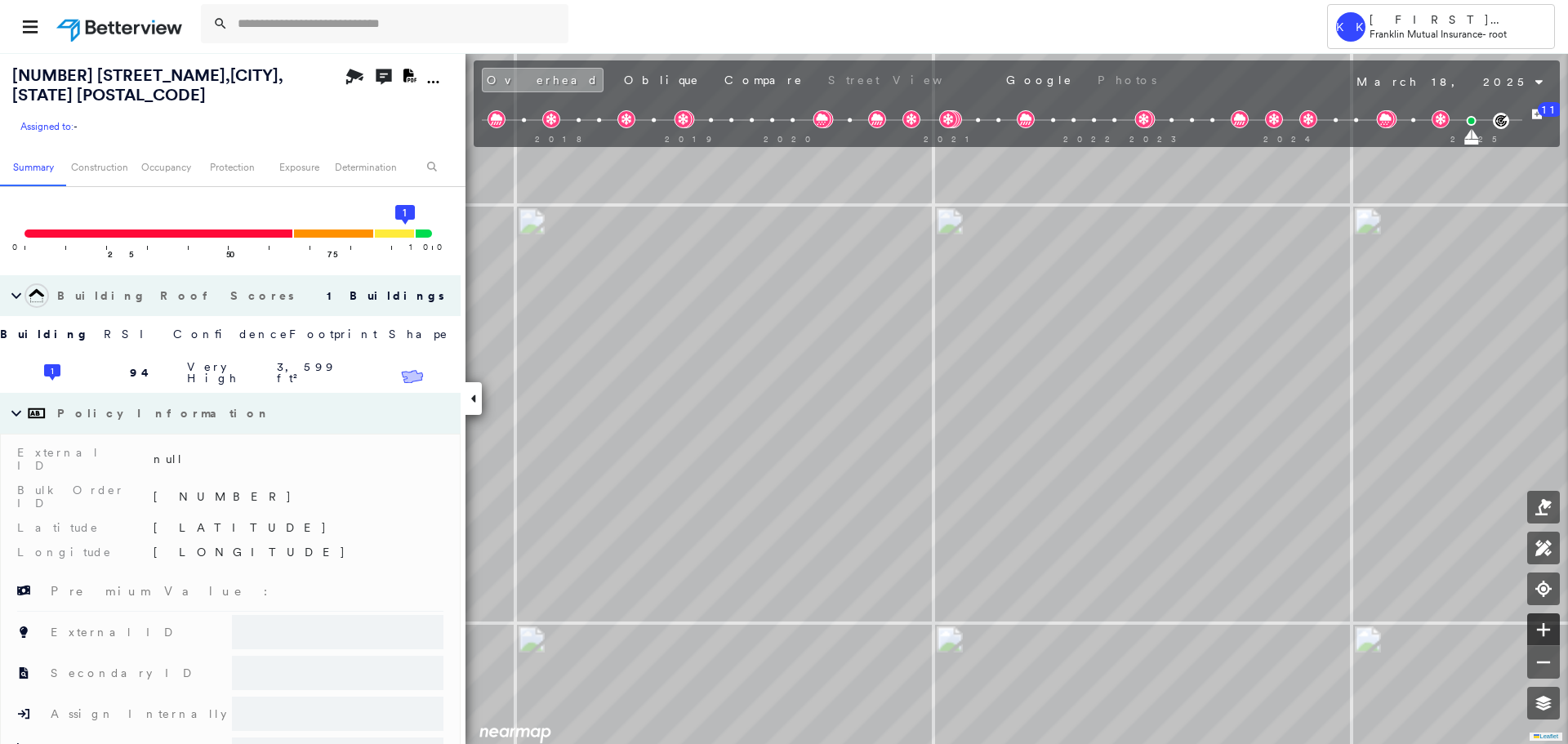 click 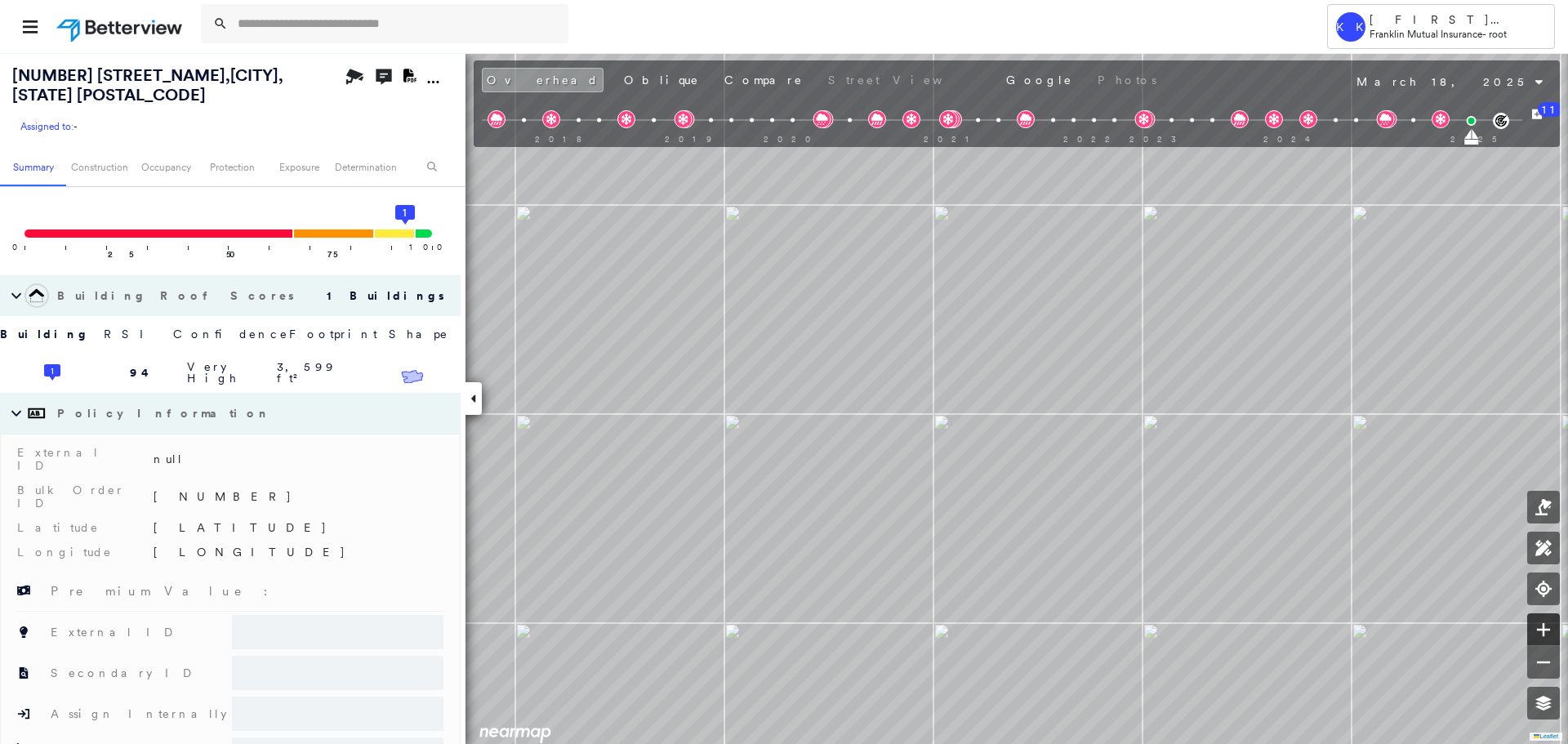 click 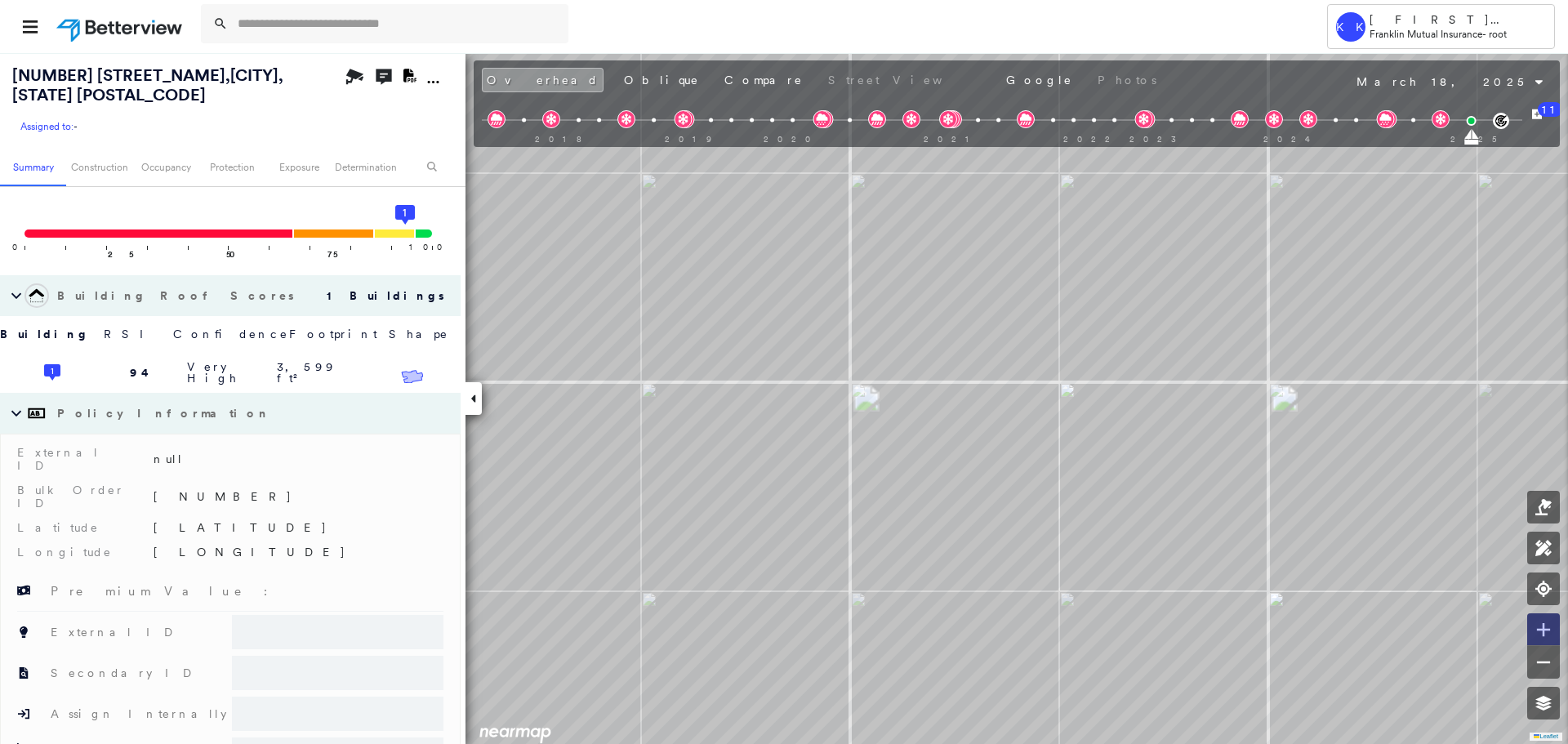 click 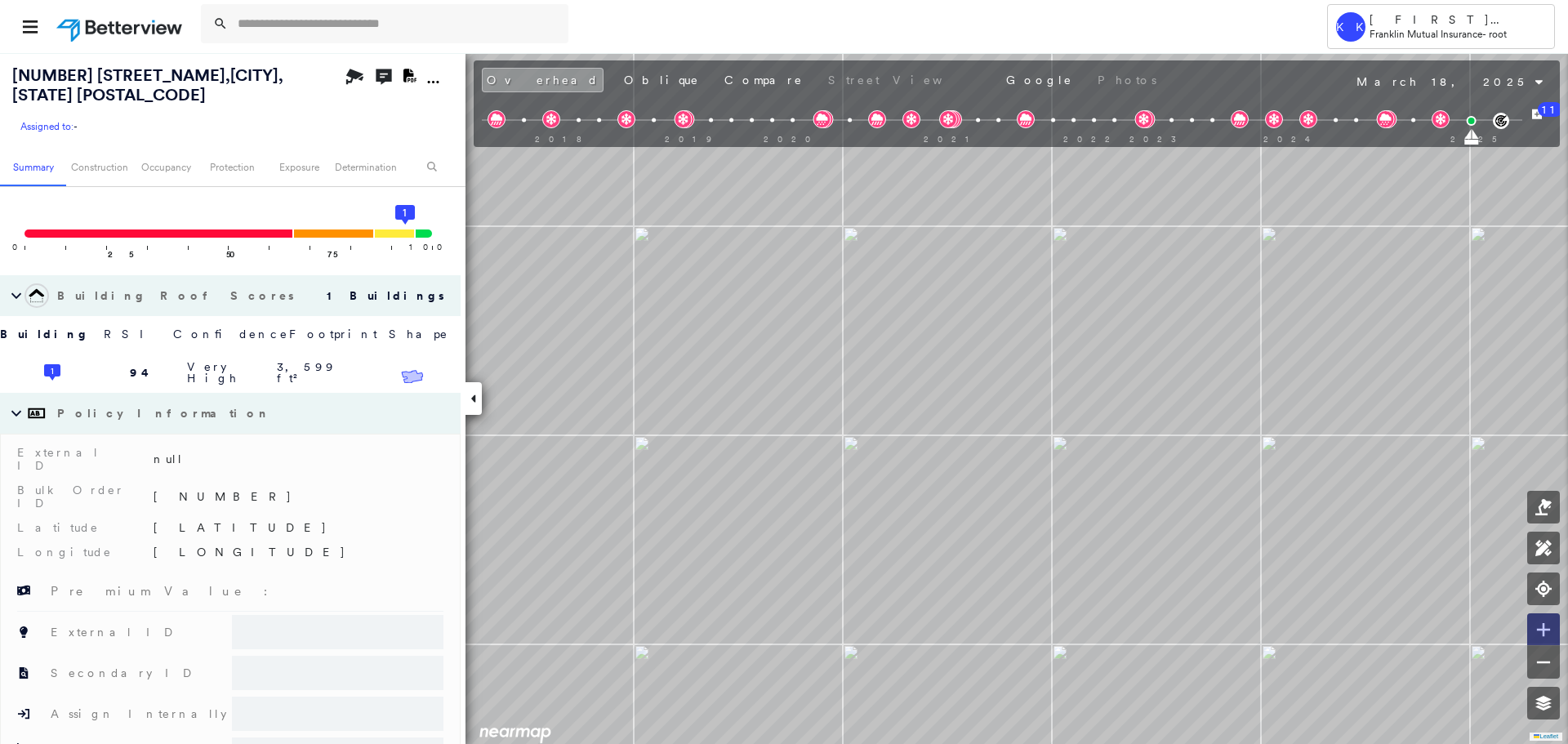 click 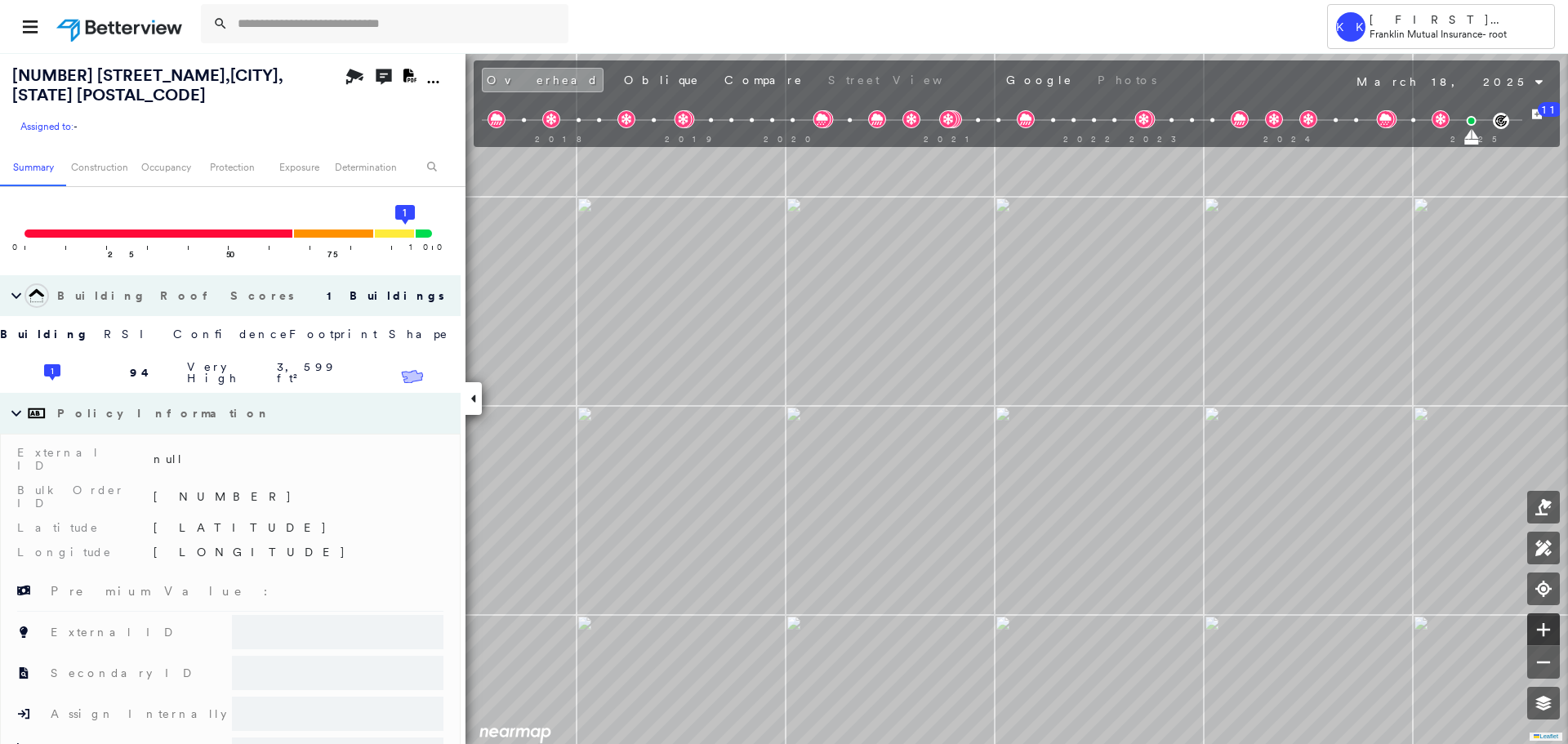 click 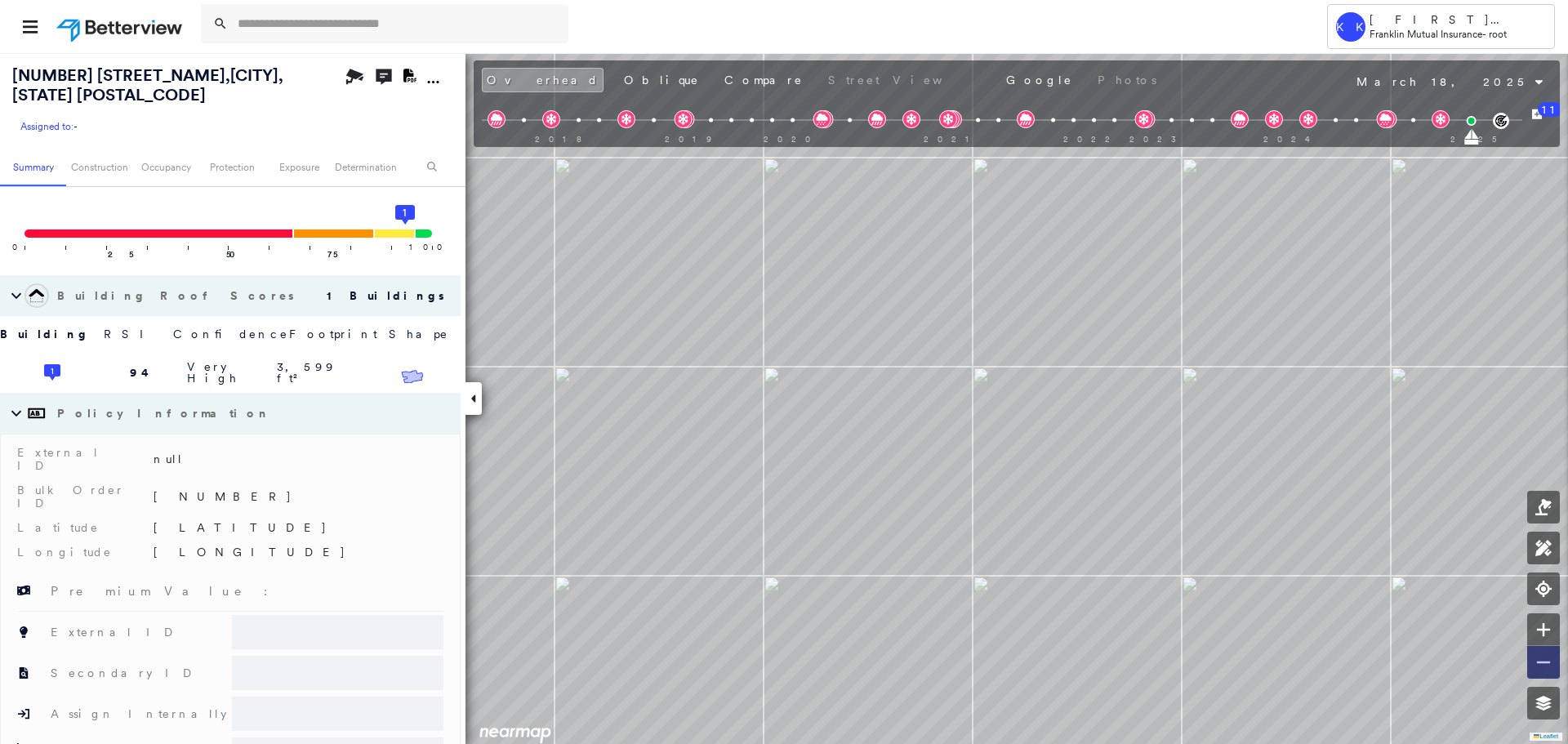 click 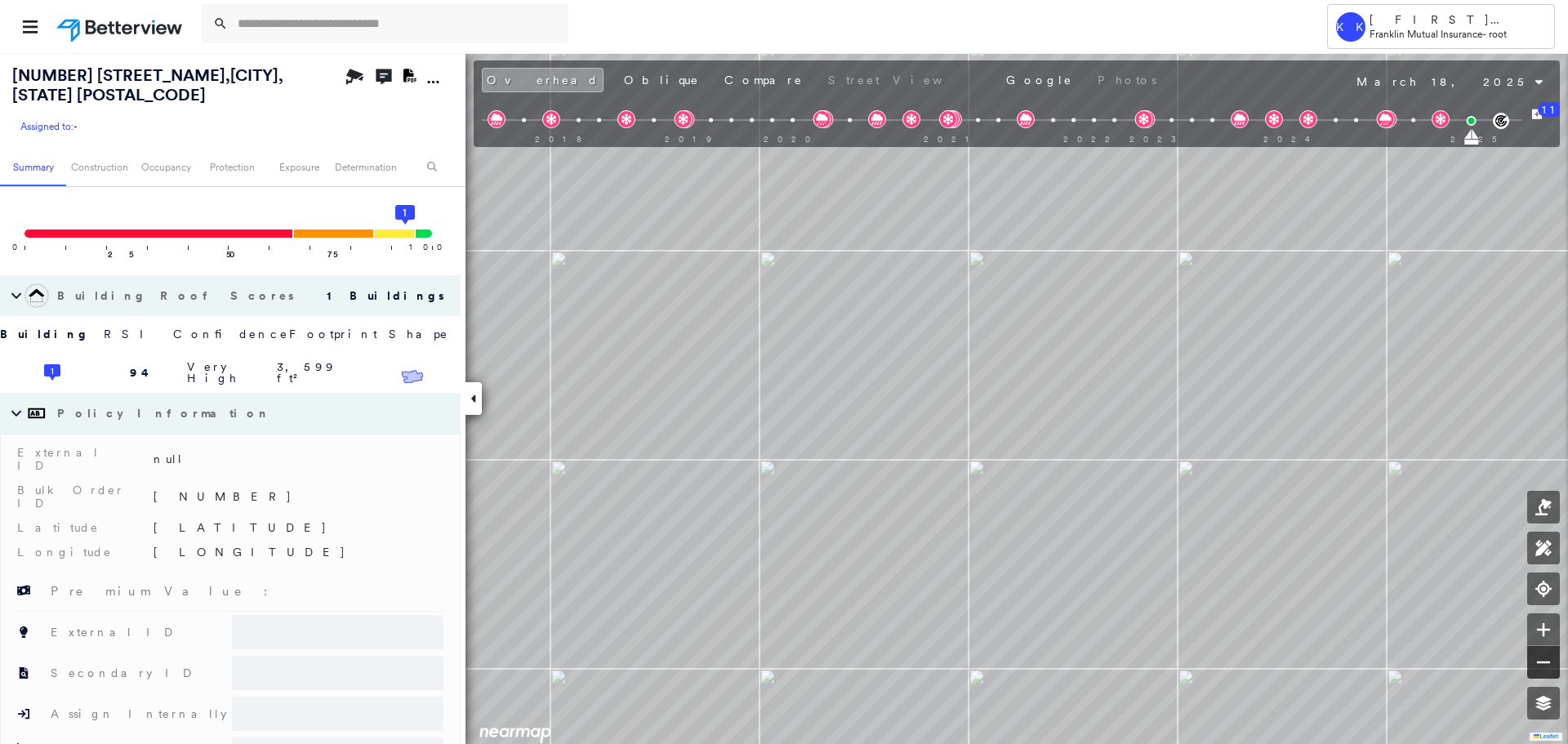 click at bounding box center [1544, 662] 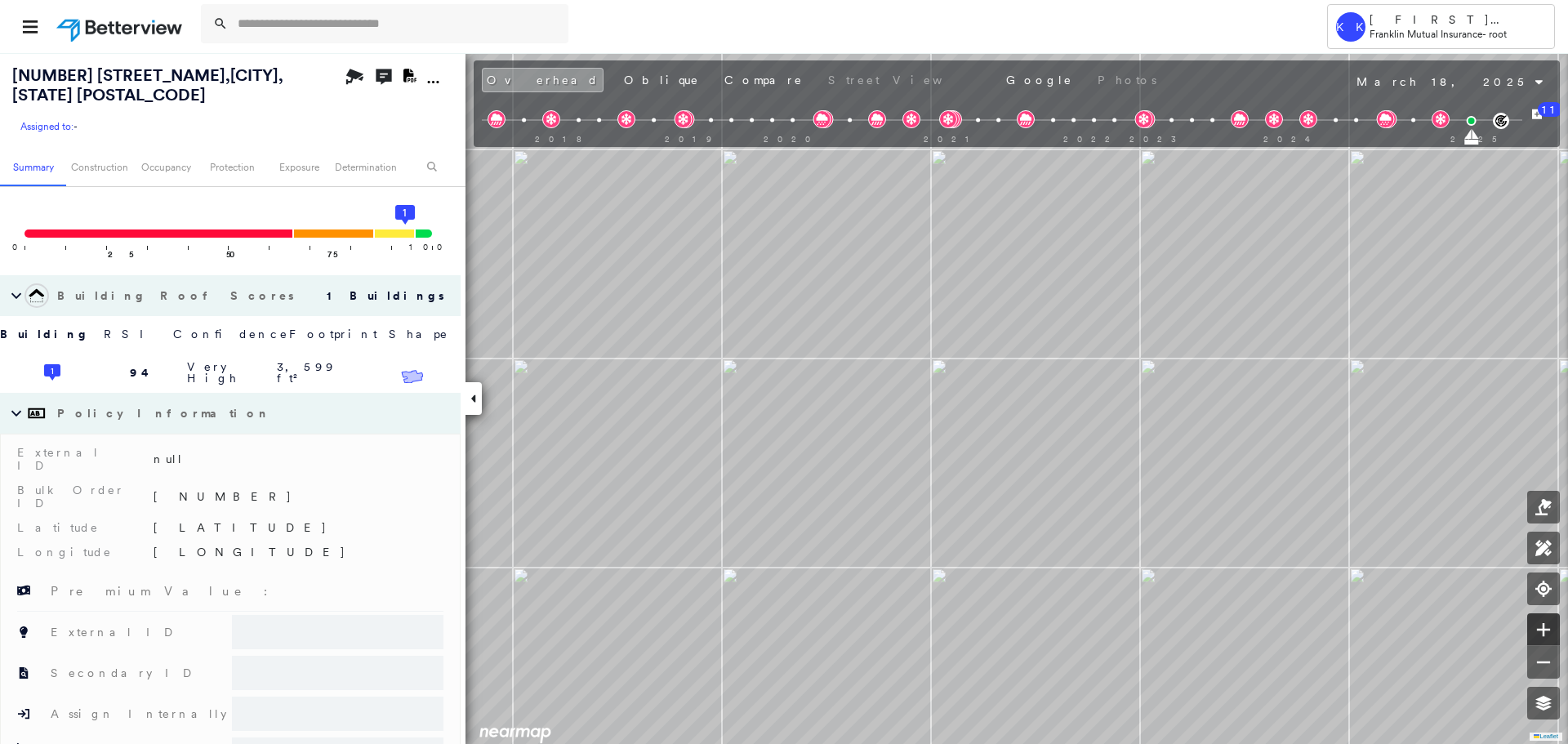 click 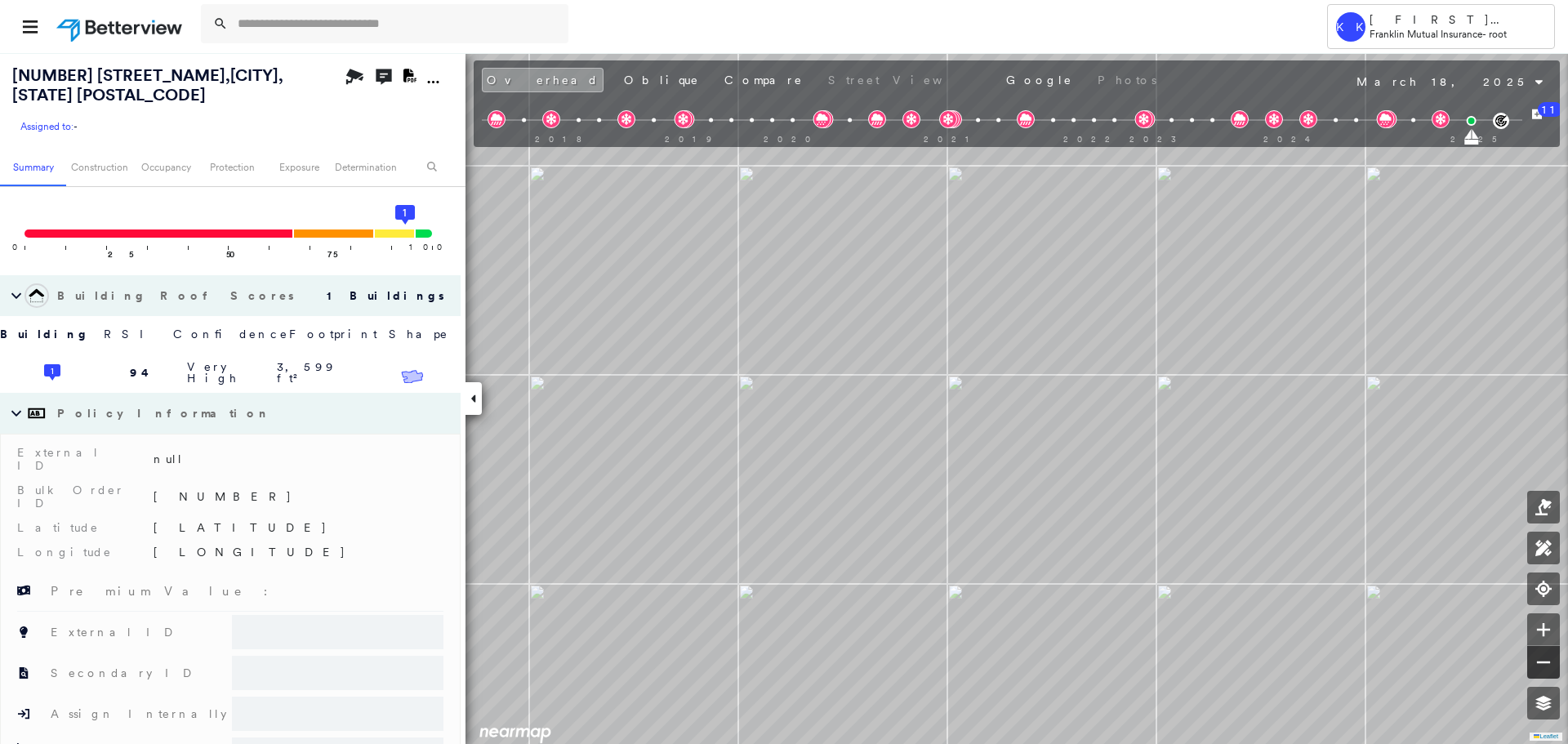 click 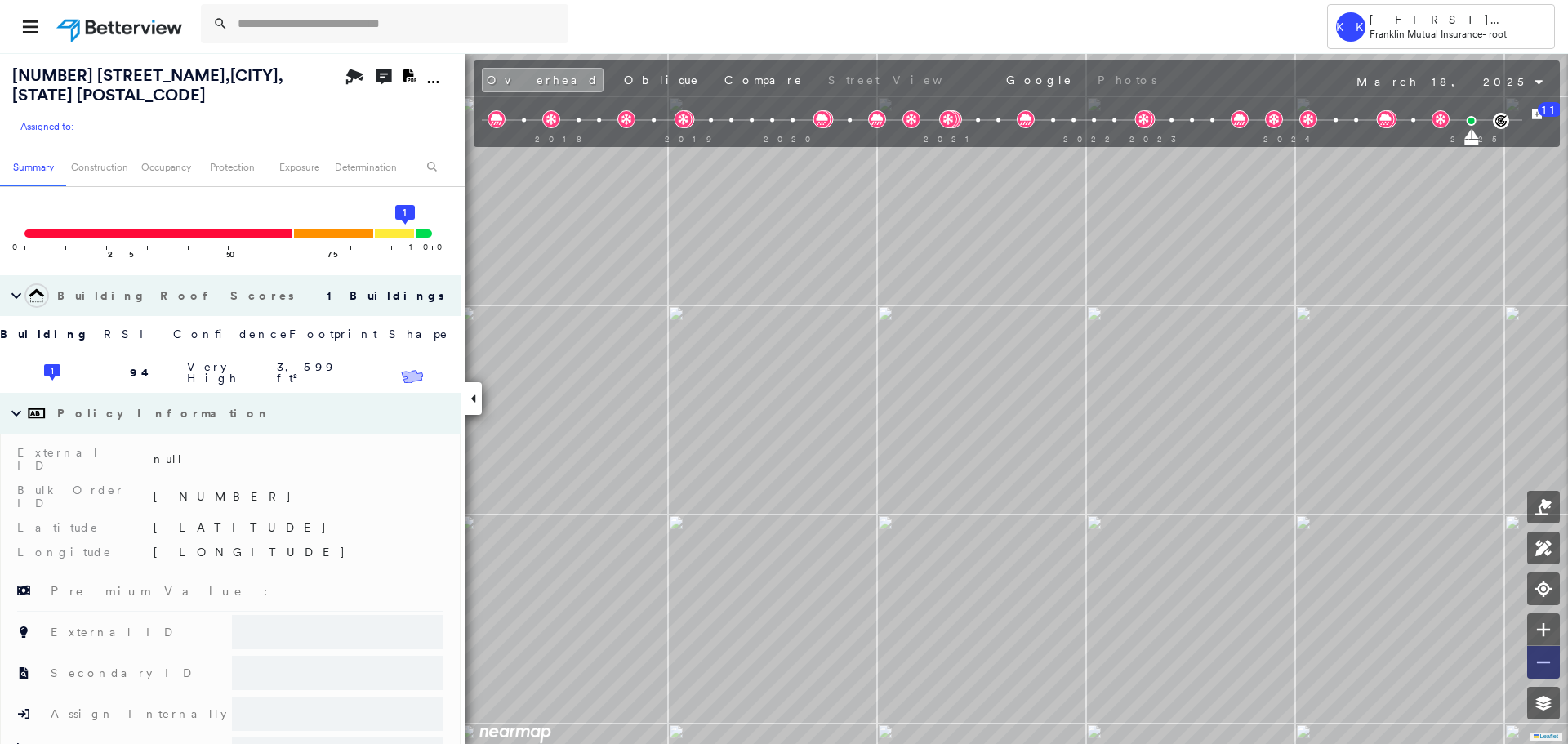 click 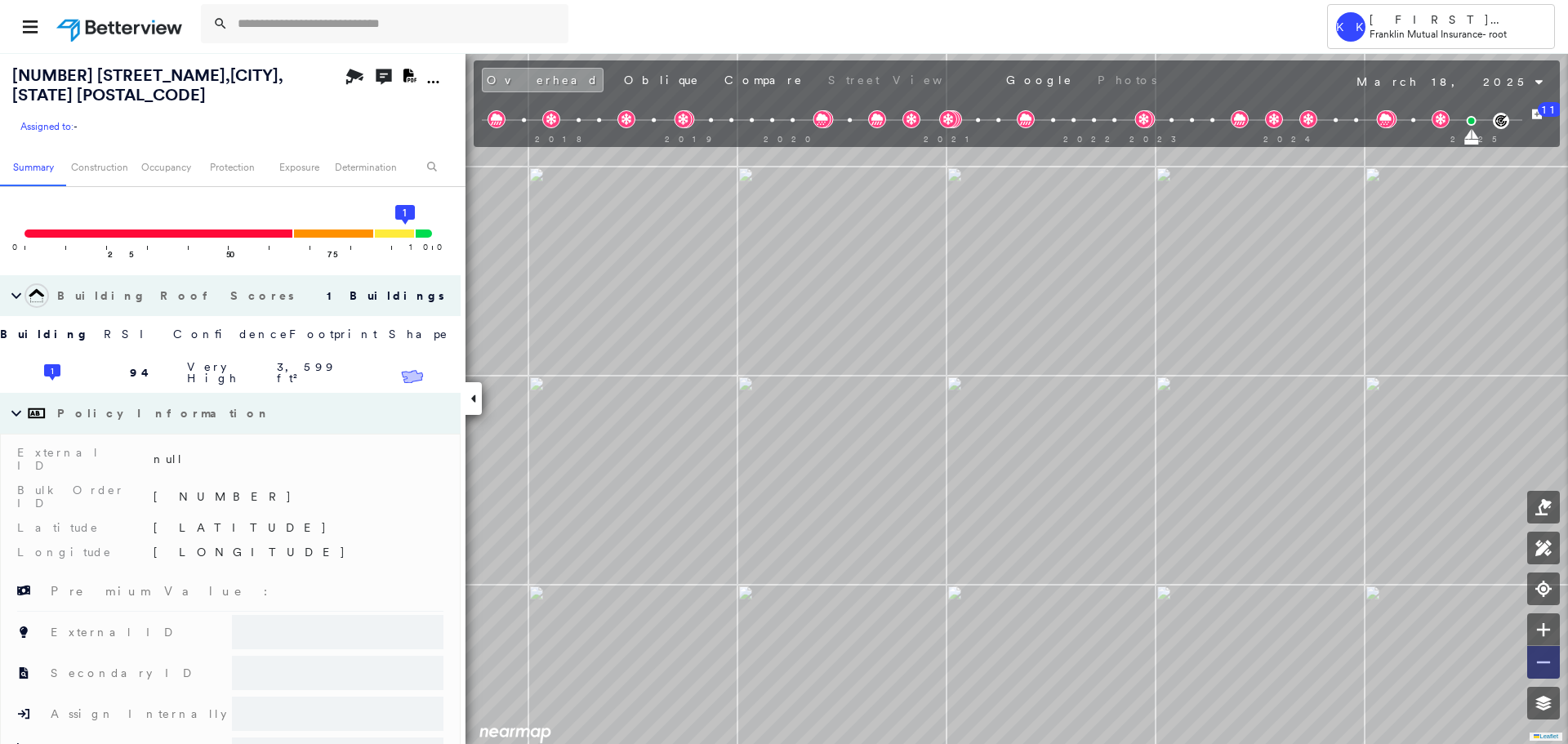 click 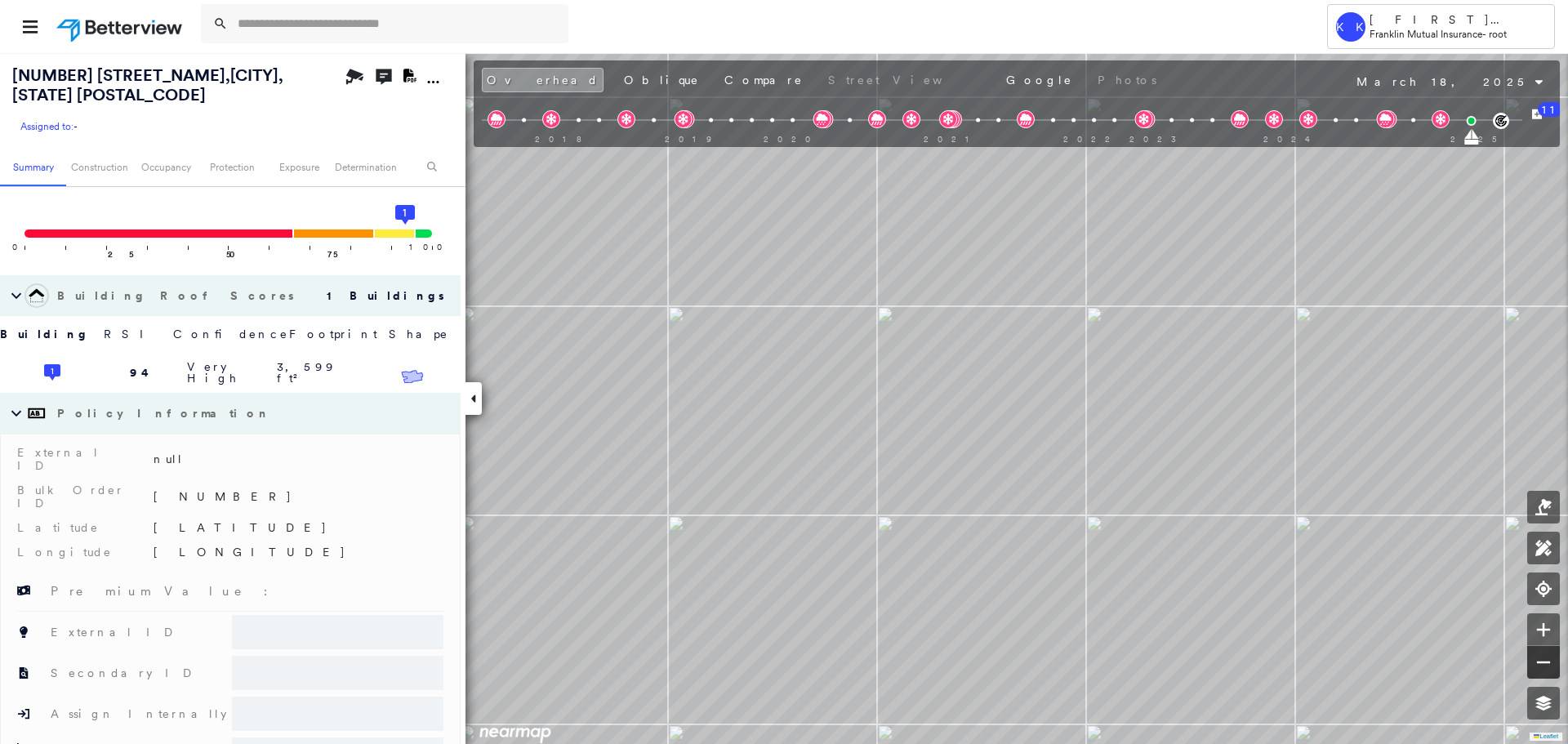 click 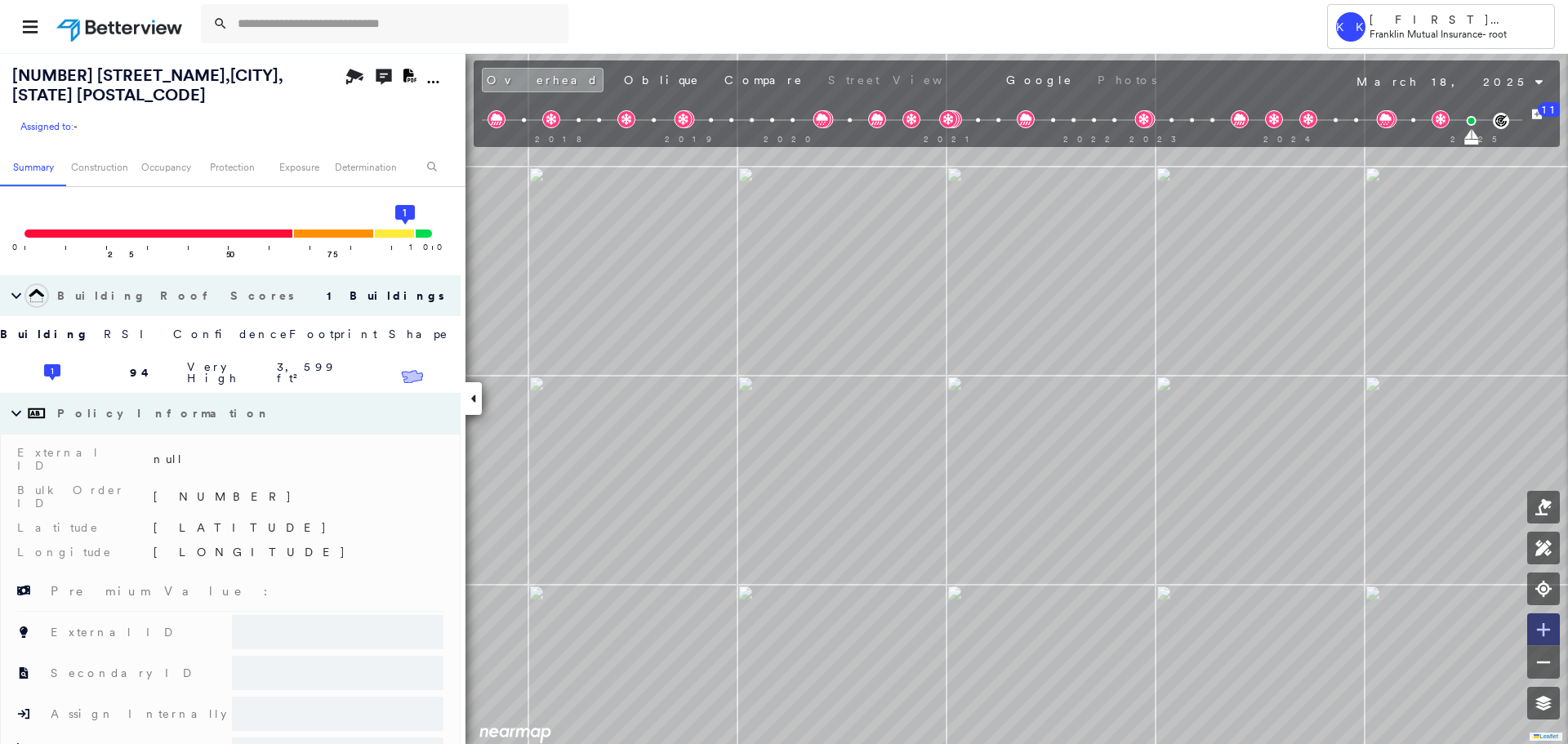 click 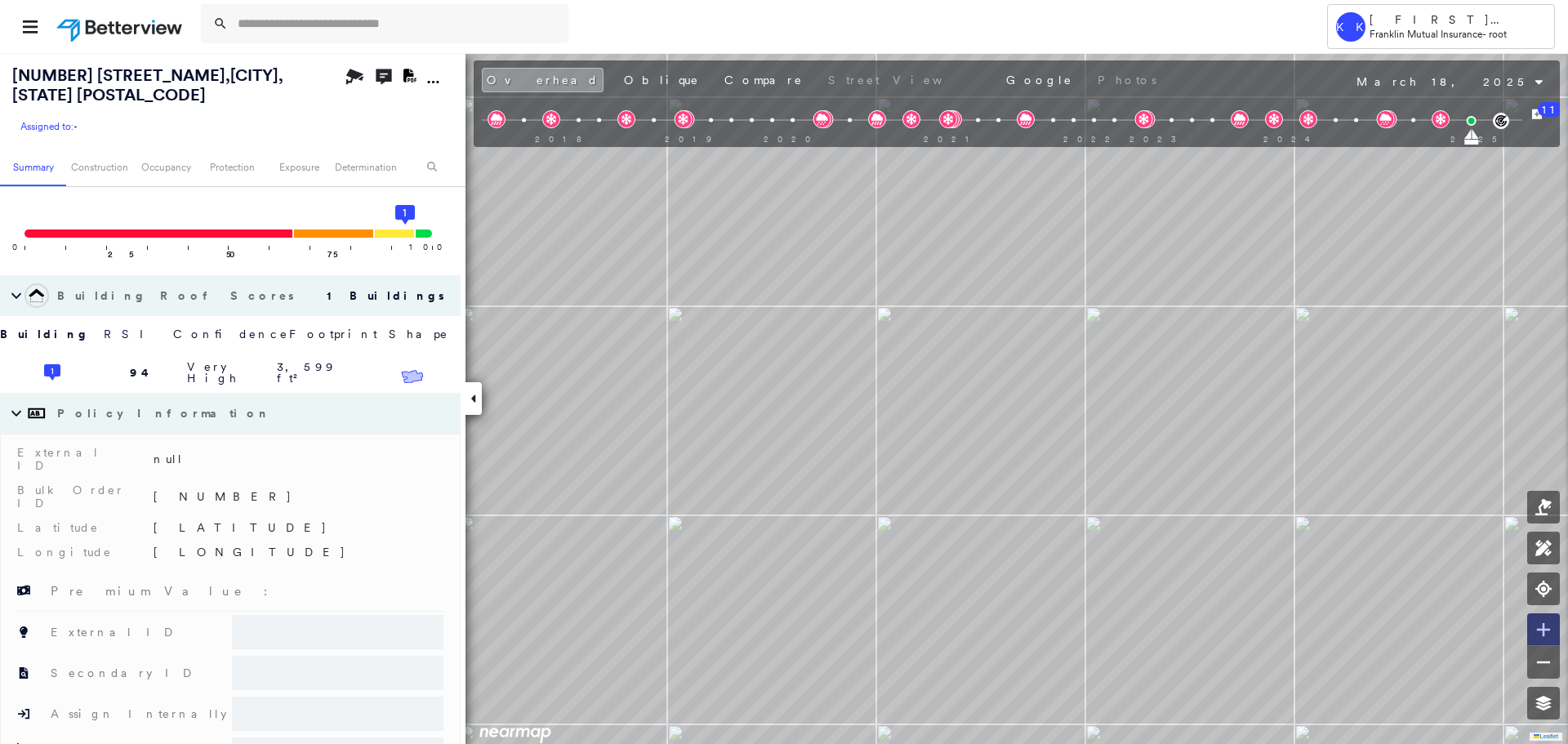click 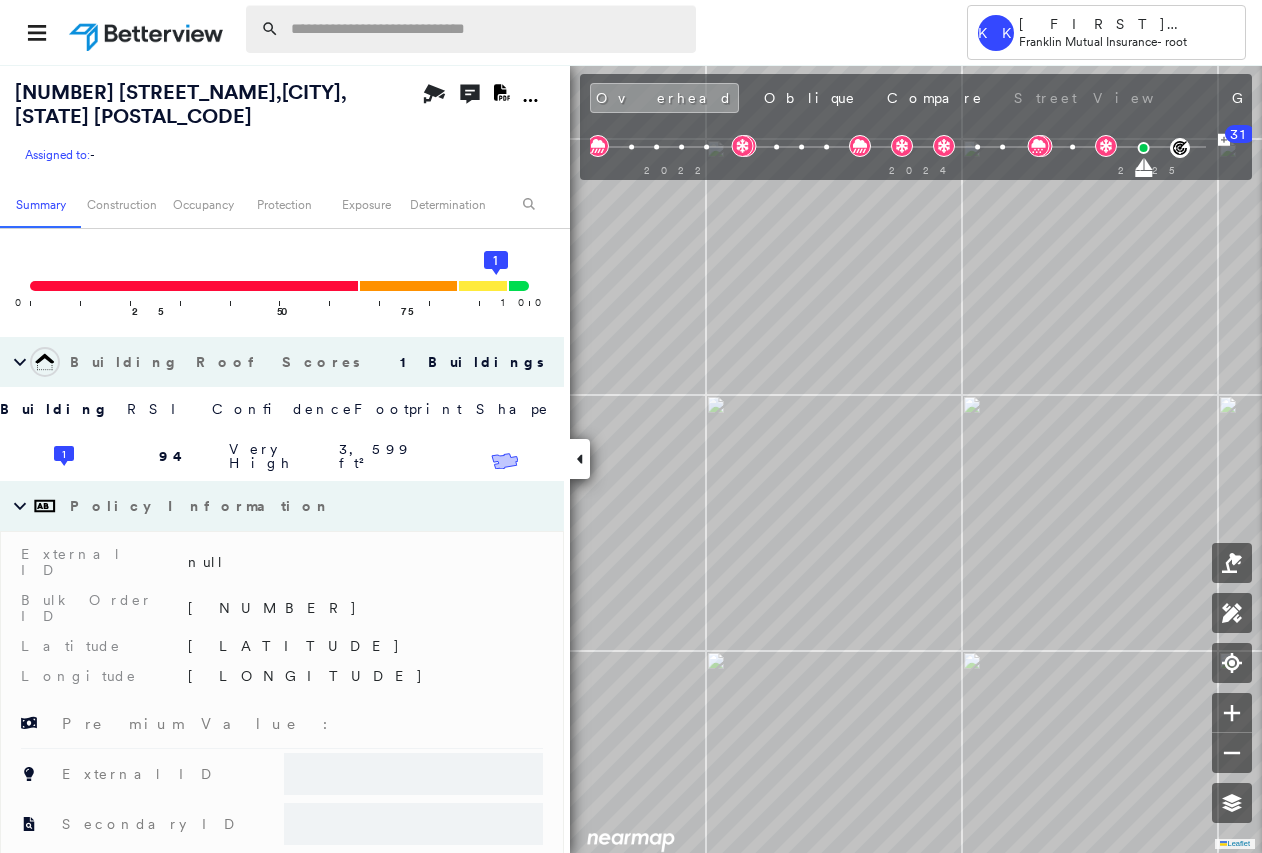 click at bounding box center (487, 29) 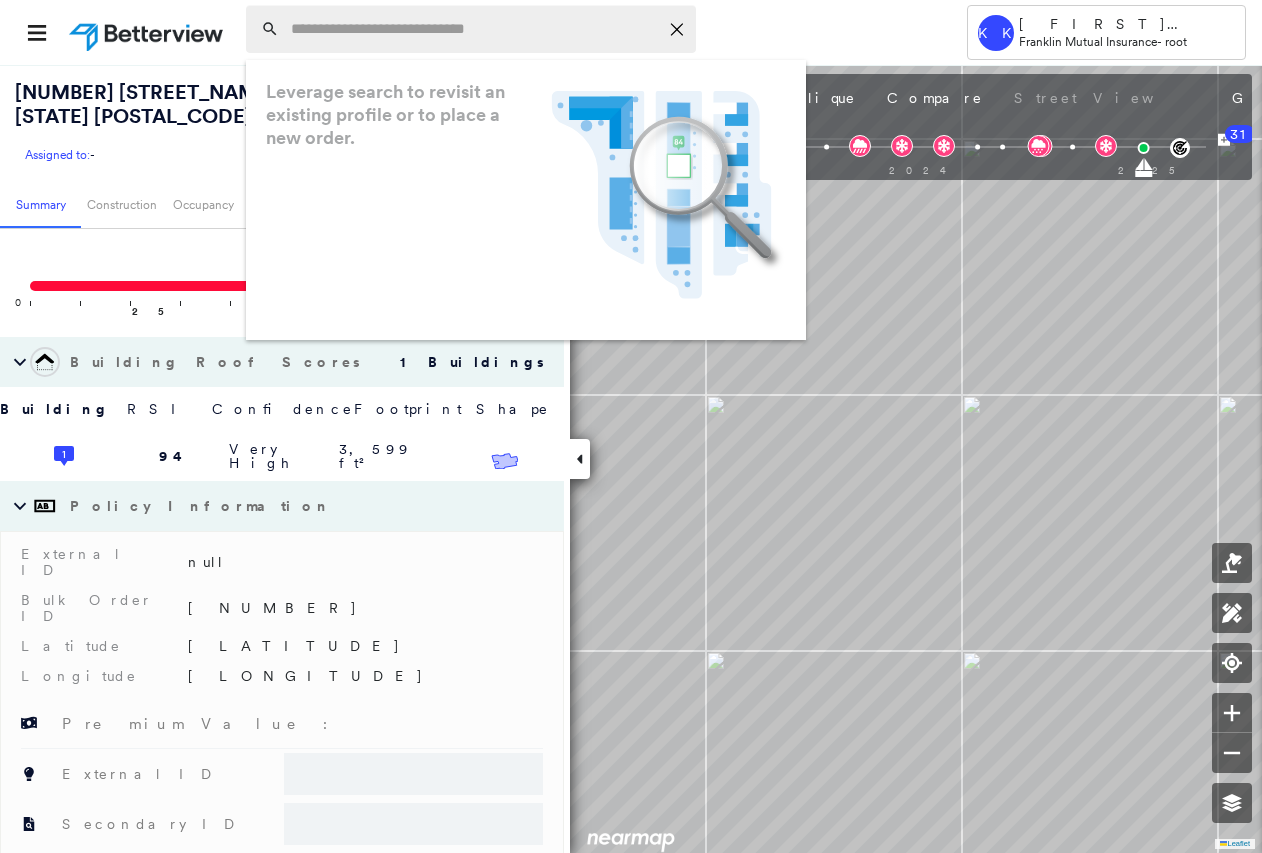 paste on "**********" 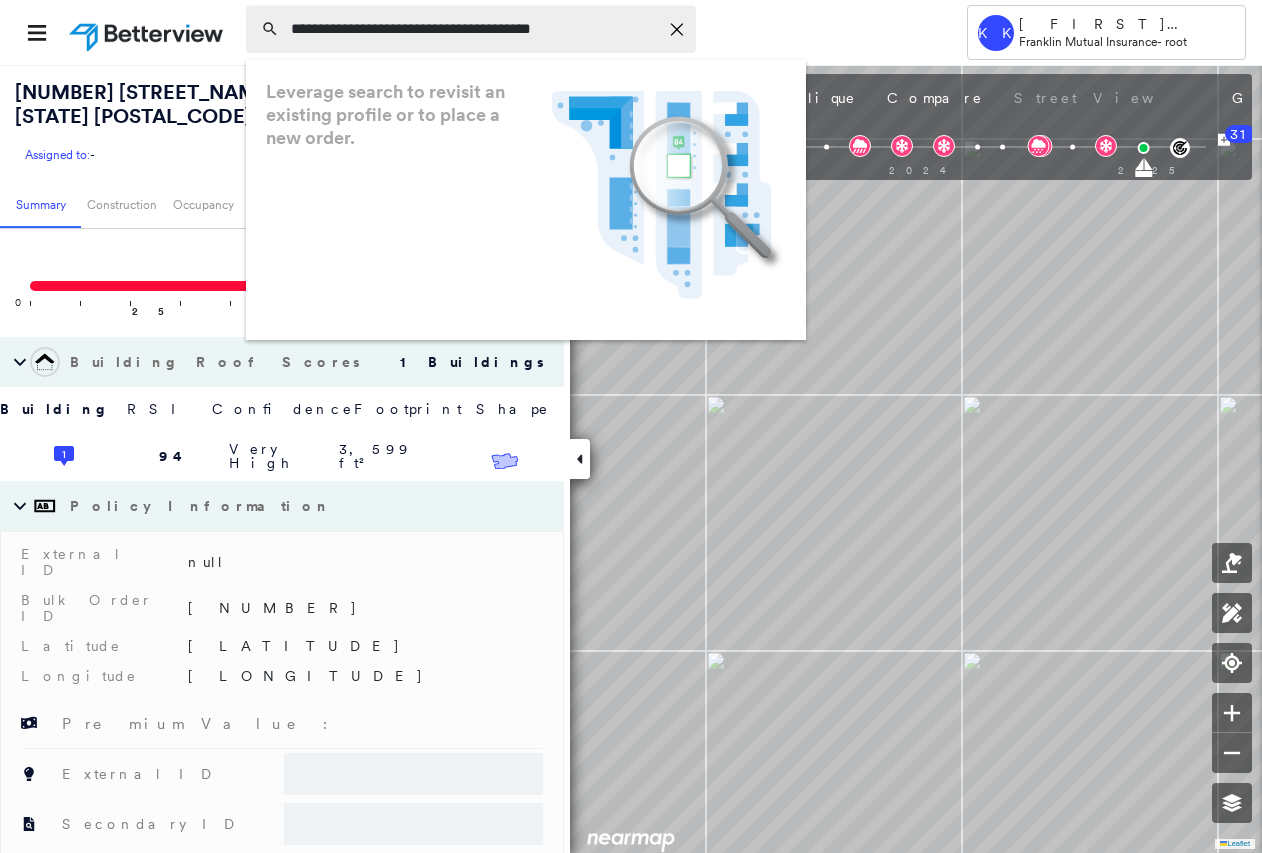 type on "**********" 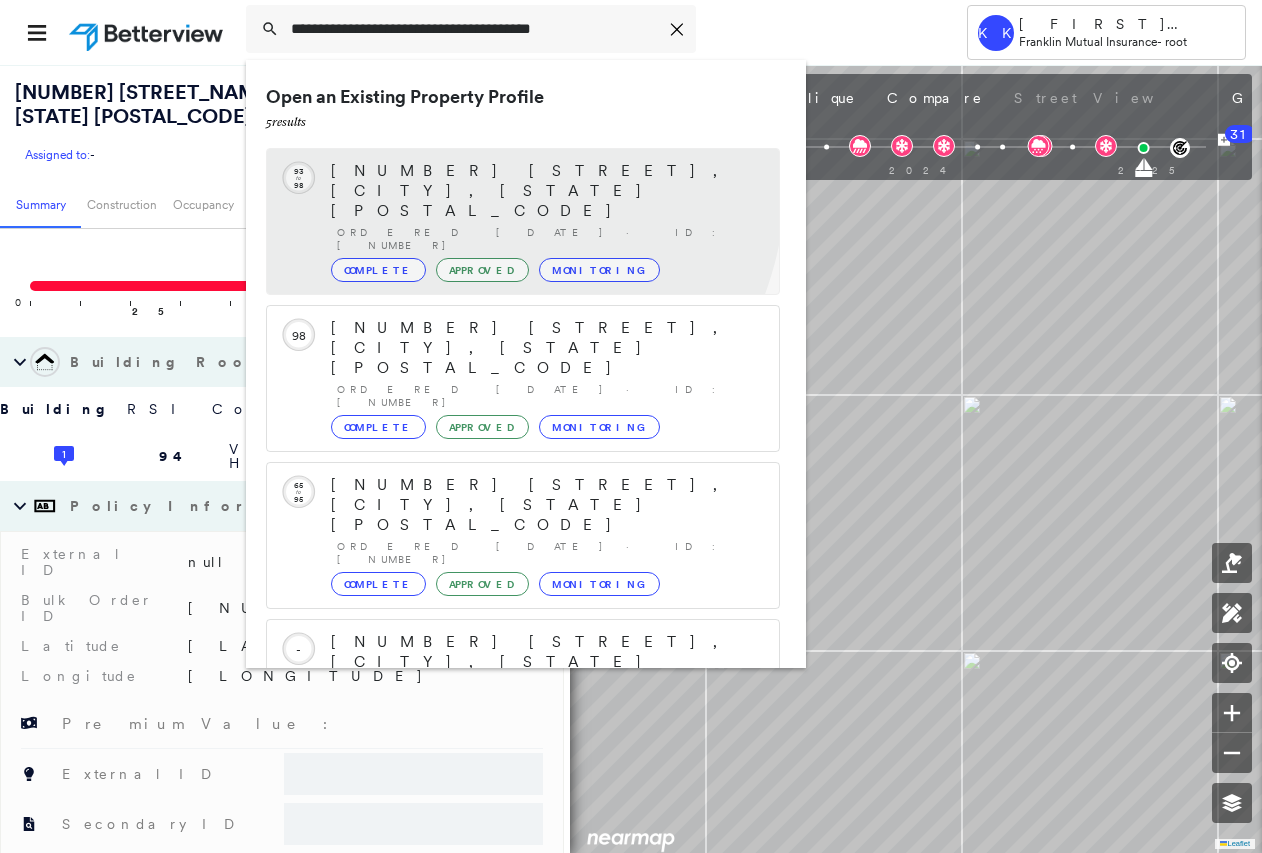 click on "16 Florence St, Hopatcong, NJ 07843" at bounding box center [545, 191] 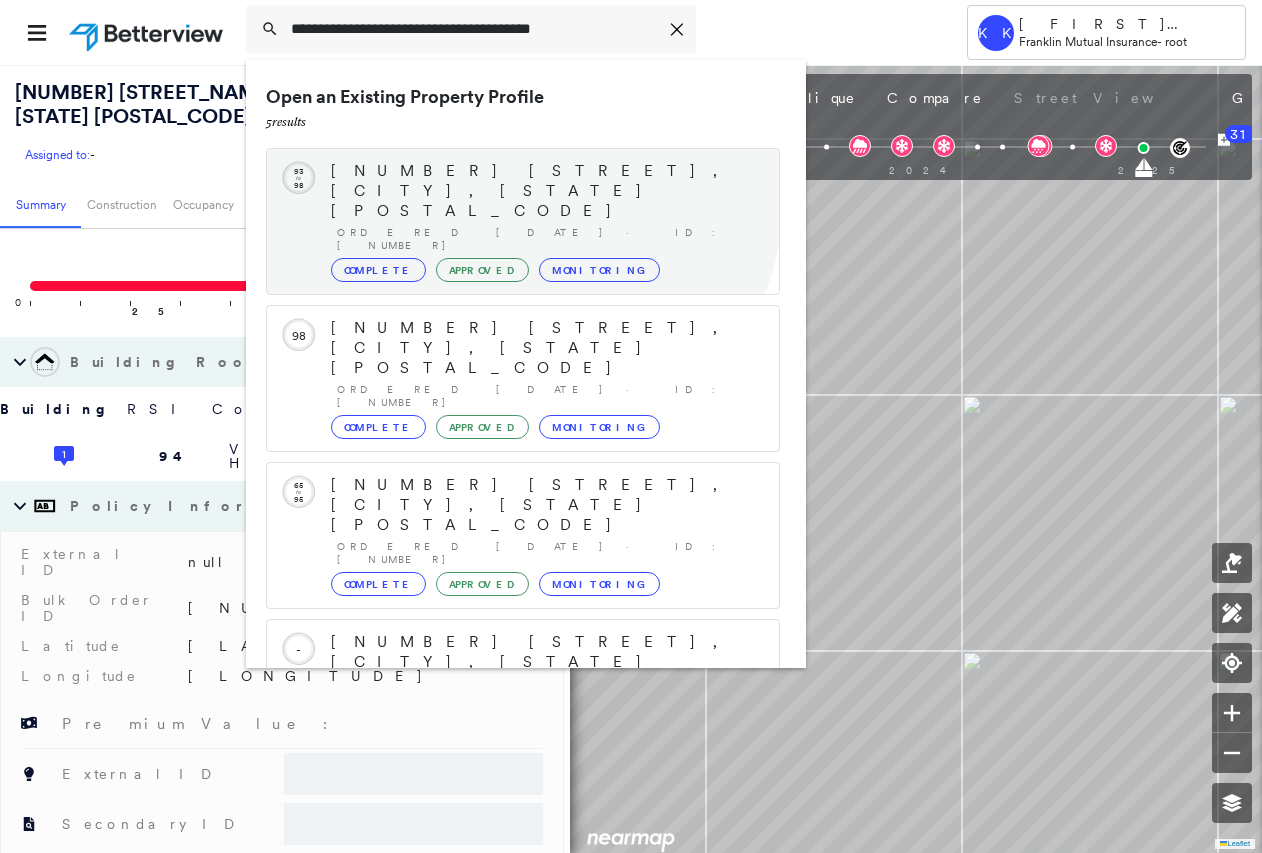 type 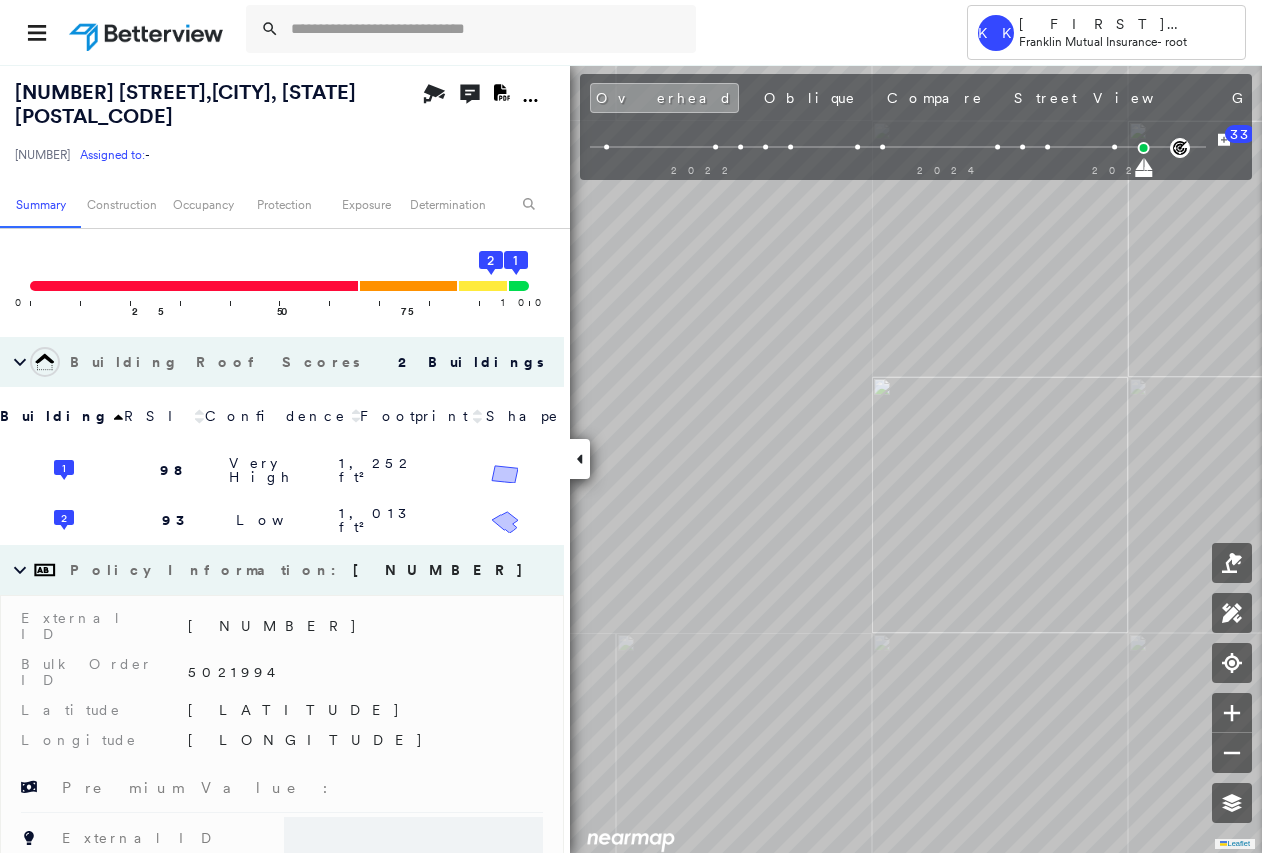type on "*******" 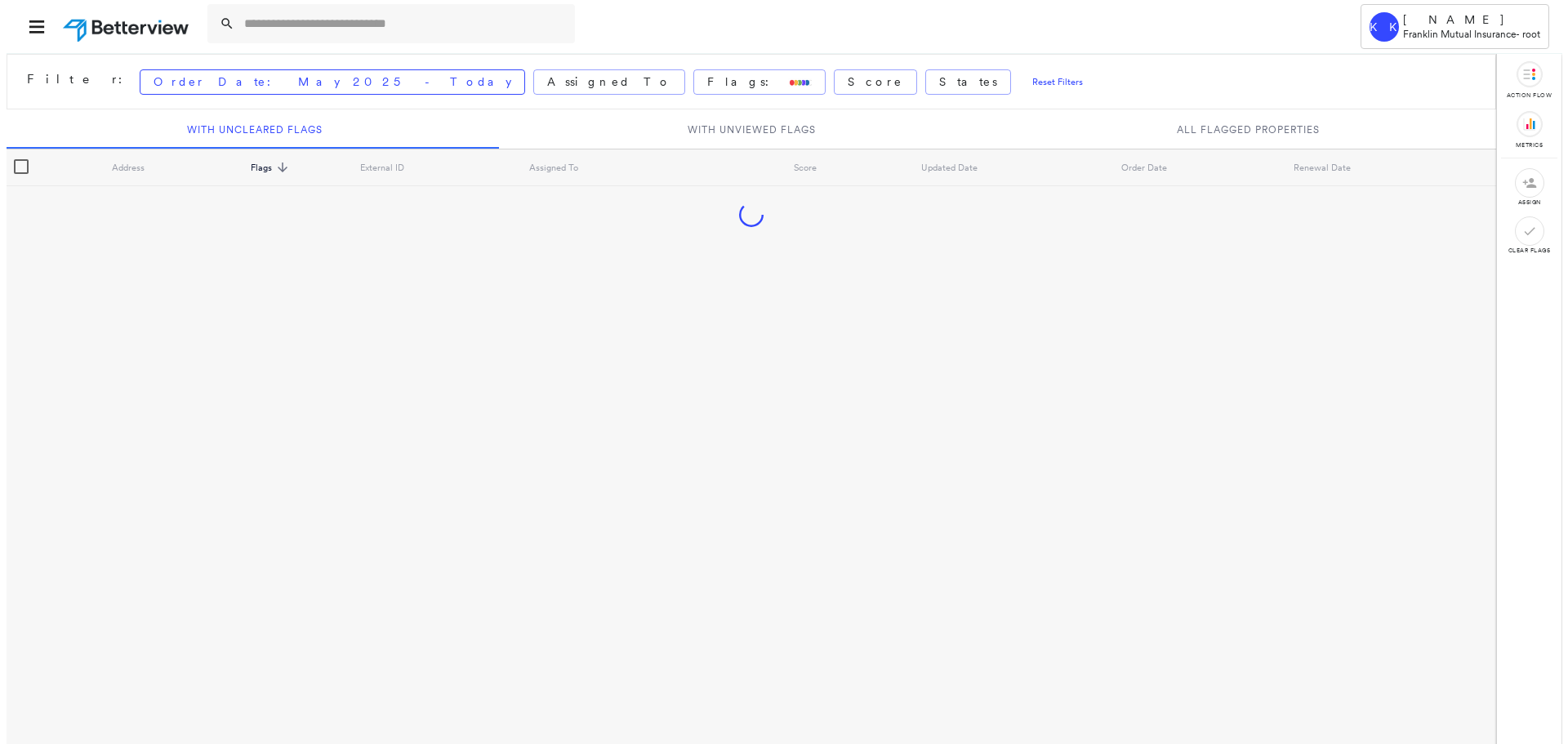 scroll, scrollTop: 0, scrollLeft: 0, axis: both 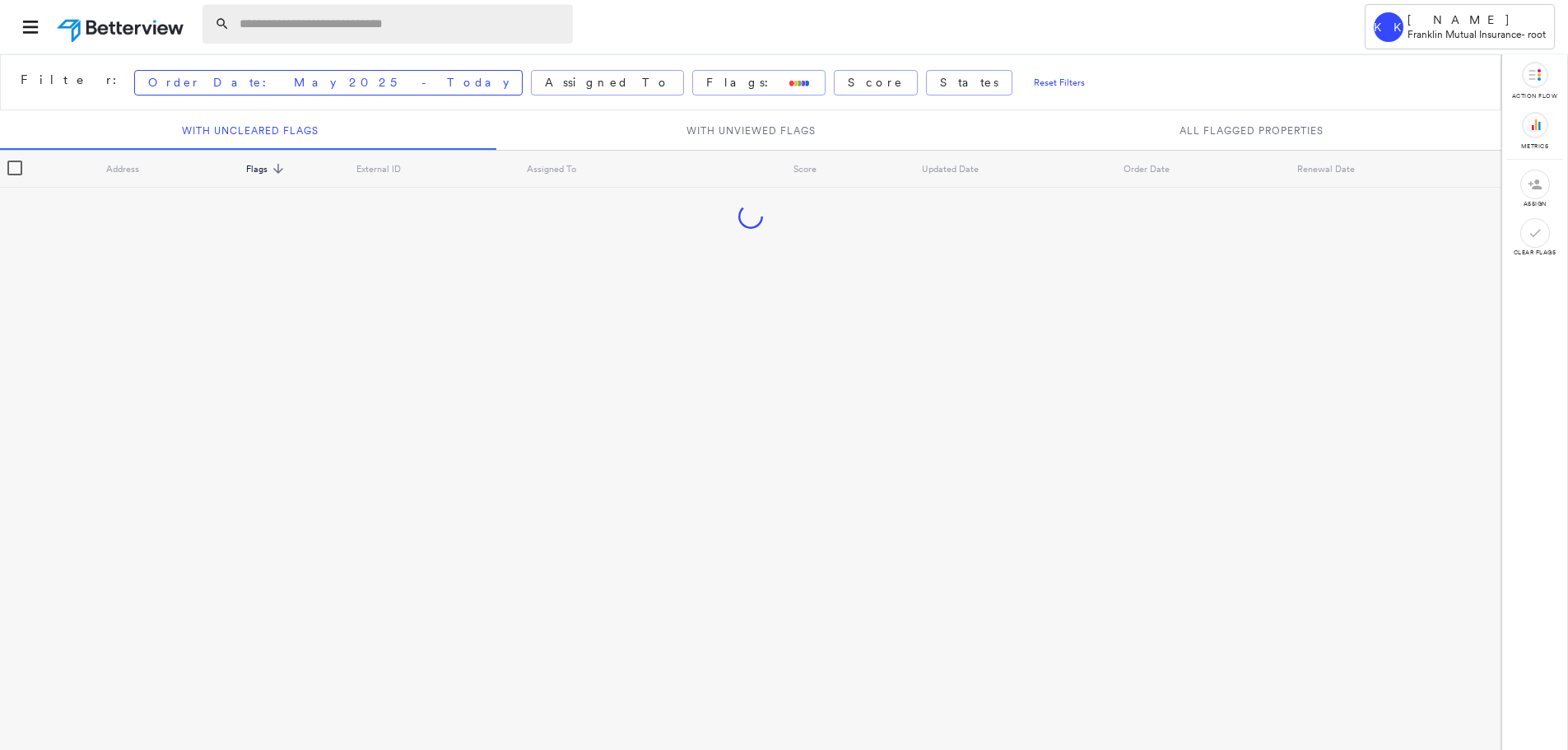 click at bounding box center [401, 24] 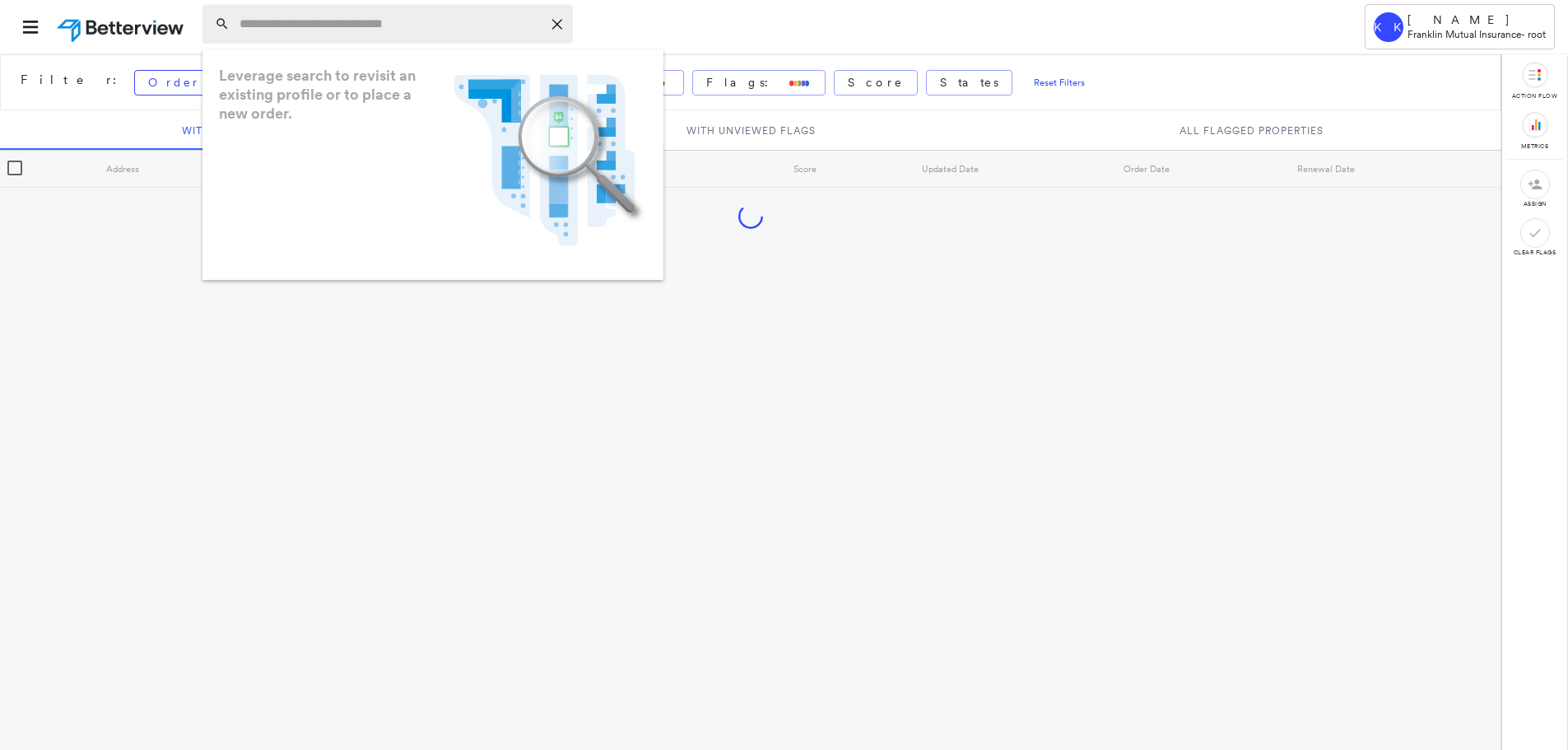 paste on "**********" 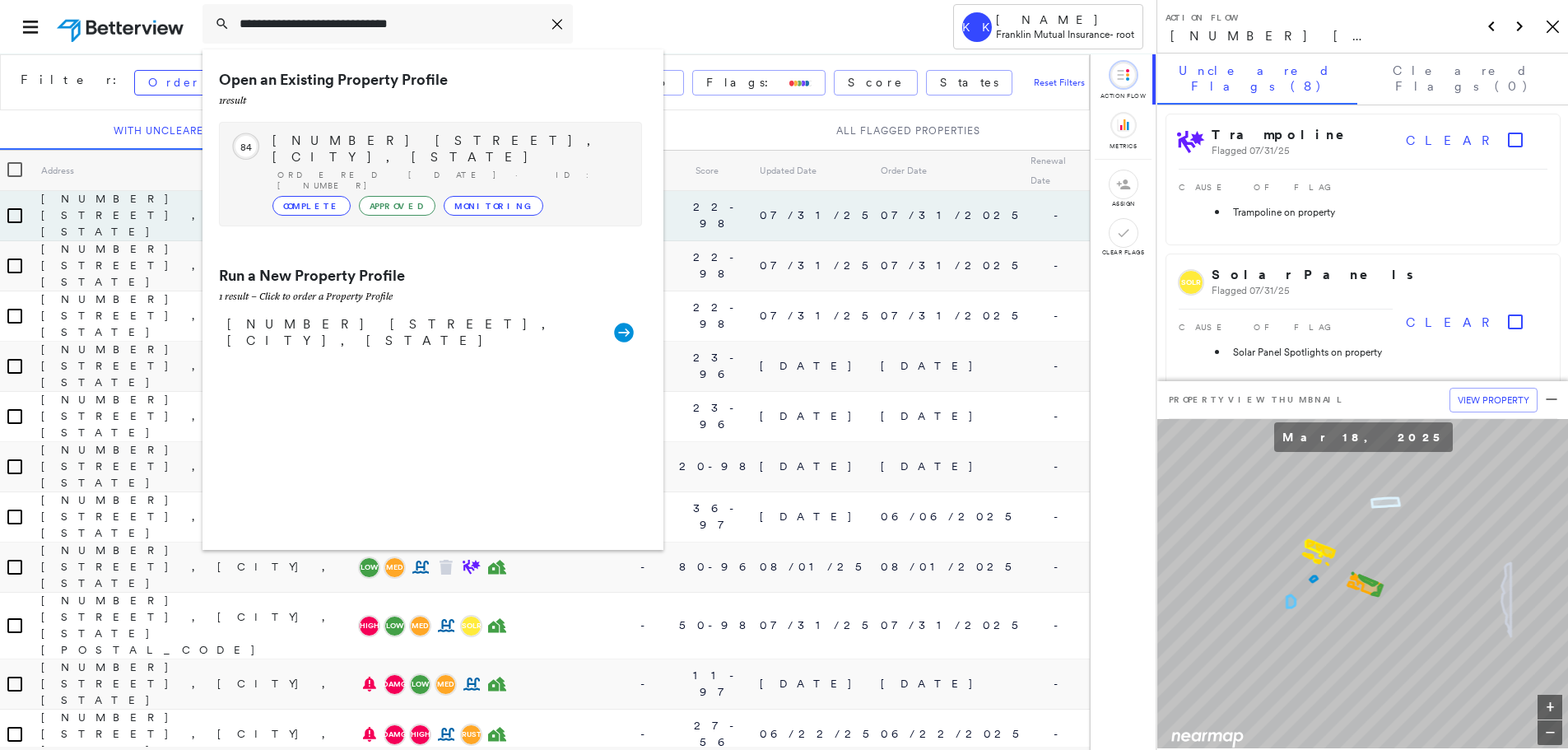 type on "**********" 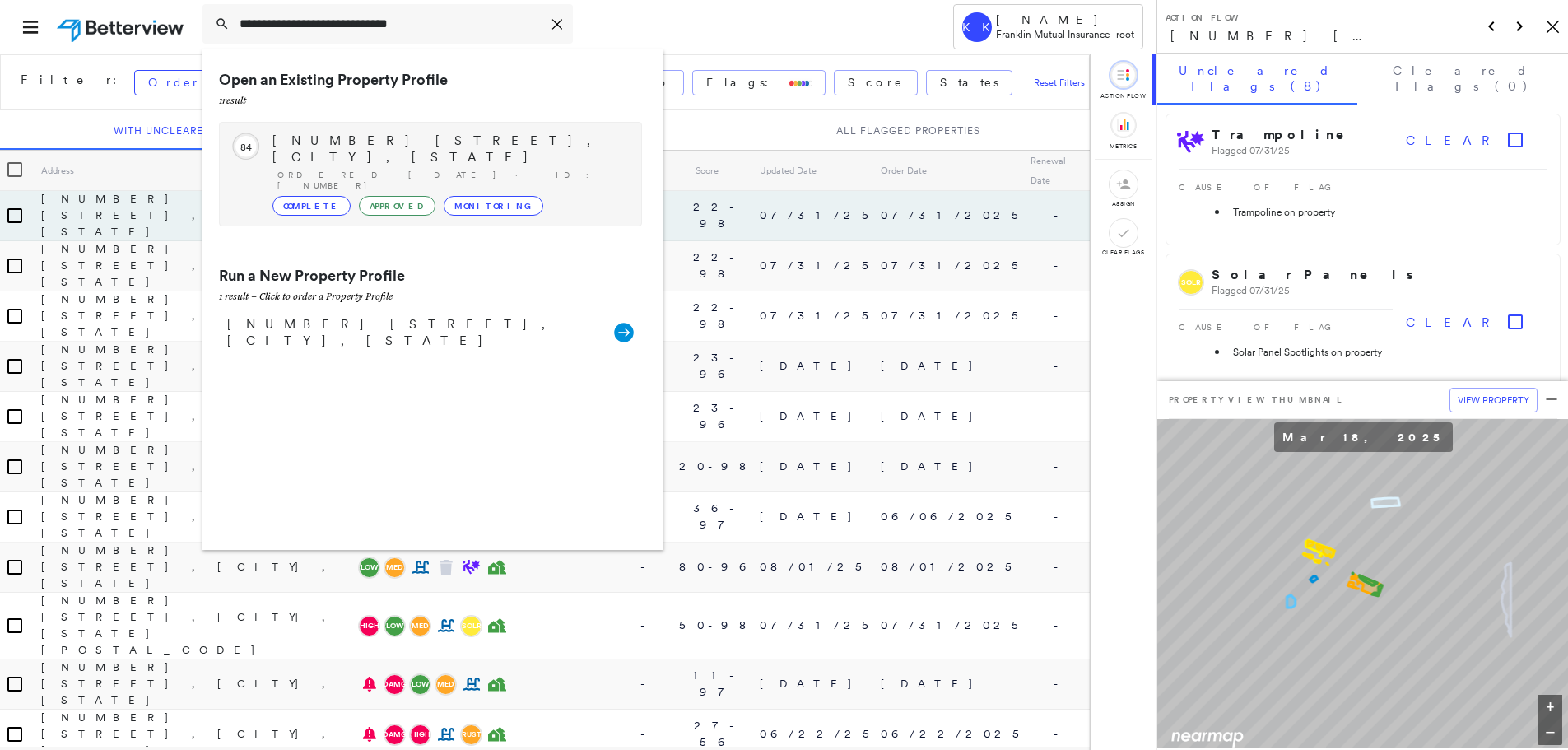 click on "[NUMBER] [STREET], [CITY], [STATE]" at bounding box center [449, 149] 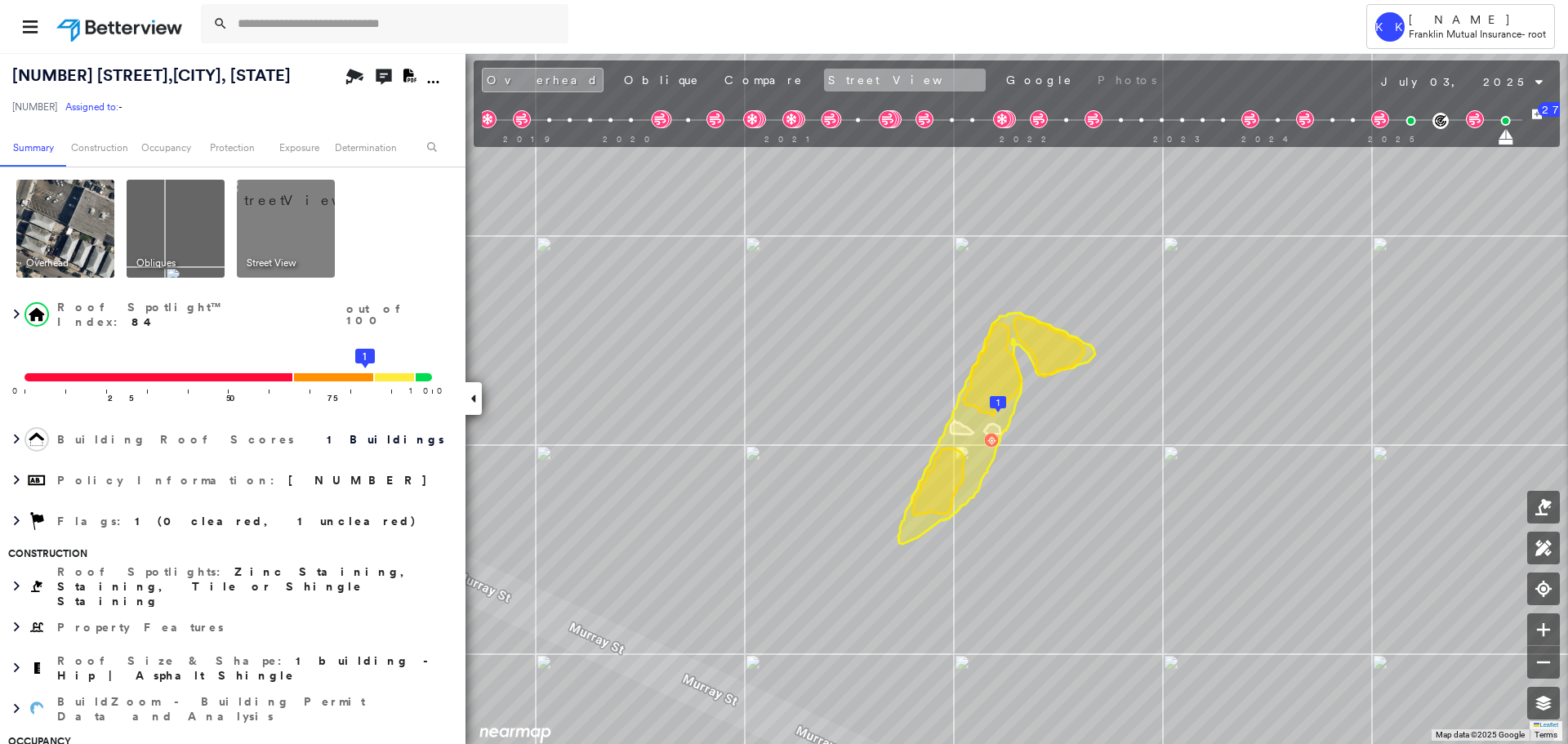 click on "Street View" at bounding box center [905, 80] 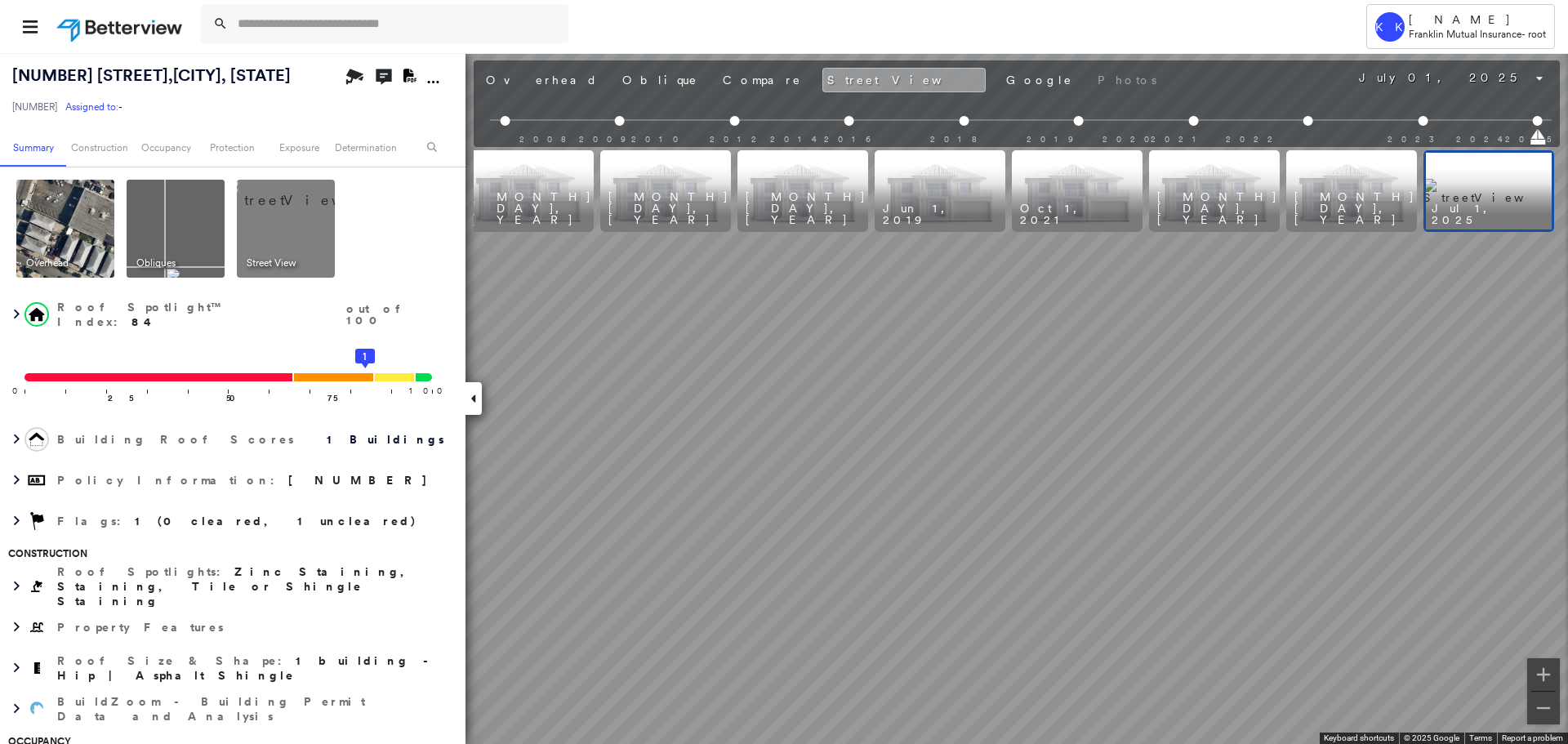 scroll, scrollTop: 0, scrollLeft: 286, axis: horizontal 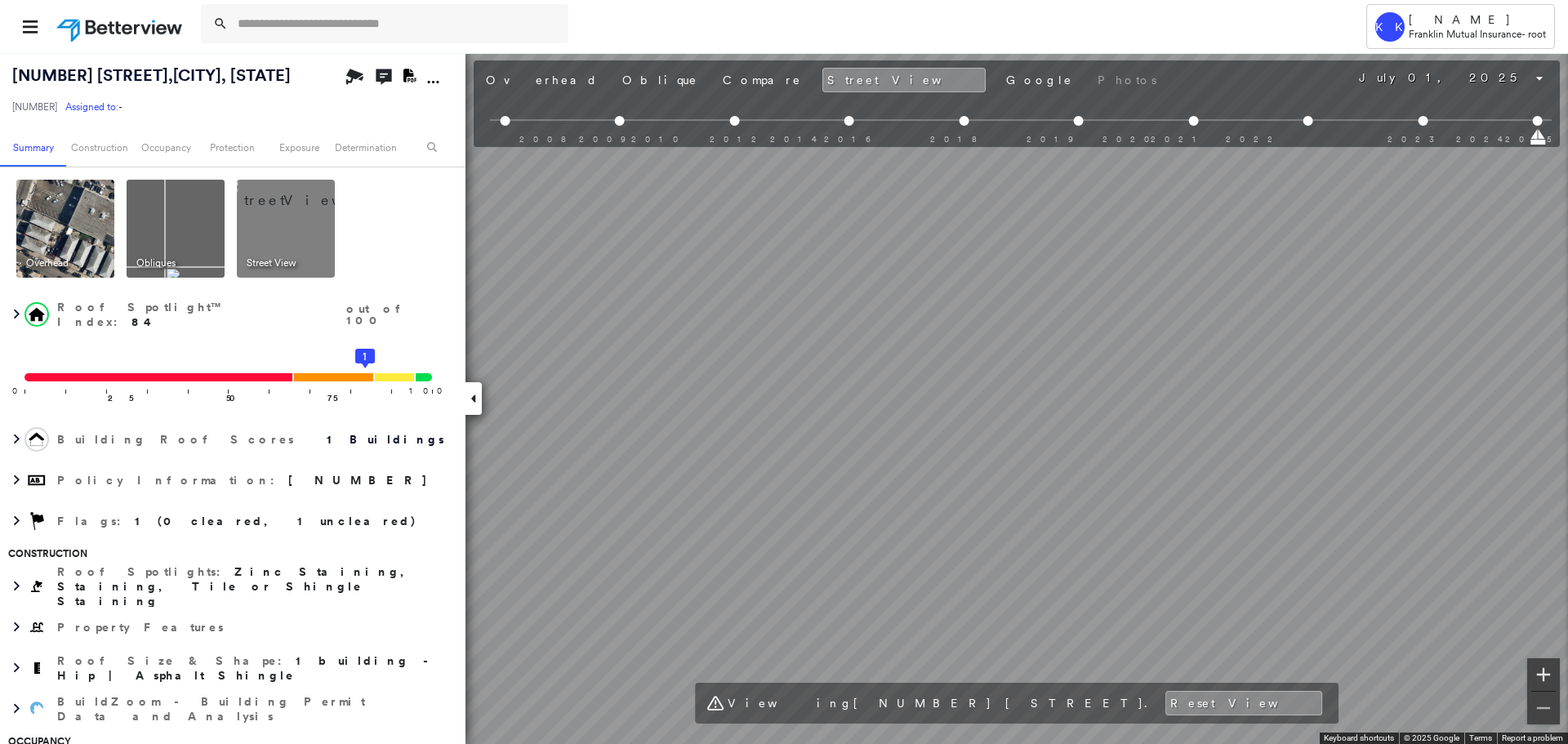 click at bounding box center [1544, 675] 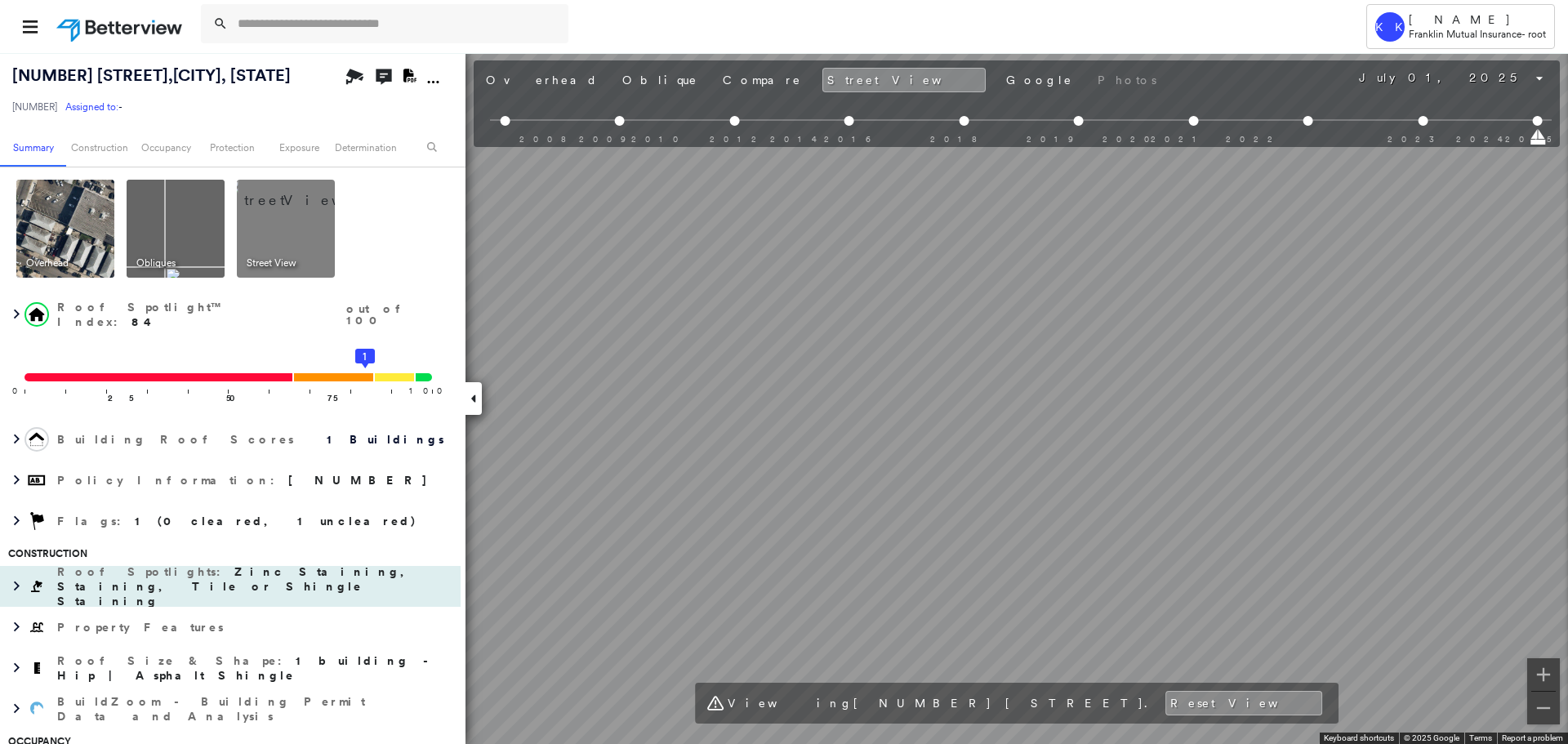 click on "[NUMBER] [STREET], [CITY], [STATE] [POSTAL_CODE] [NUMBER] Assigned to: - Assigned to: - [NUMBER] Assigned to: - Open Comments Download PDF Report Summary Construction Occupancy Protection Exposure Determination Overhead Obliques Street View Roof Spotlight™ Index : 84 out of 100 0 100 25 50 75 1 Building Roof Scores 1 Buildings Policy Information : [NUMBER] Flags : 1 (0 cleared, 1 uncleared) Construction Roof Spotlights : Zinc Staining, Staining, Tile or Shingle Staining Property Features Roof Size & Shape : 1 building - Hip | Asphalt Shingle BuildZoom - Building Permit Data and Analysis Occupancy Place Detail Protection Exposure FEMA Risk Index Wind Additional Perils Determination Flags : 1 (0 cleared, 1 uncleared) Uncleared Flags (1) Cleared Flags (0) LOW Low Priority Flagged [DATE] Clear Action Taken New Entry History Quote/New Business Terms & Conditions Added ACV Endorsement Added Cosmetic Endorsement Inspection/Loss Control Report Information Added to Inspection Survey Onsite Inspection Ordered General Save" at bounding box center (784, 398) 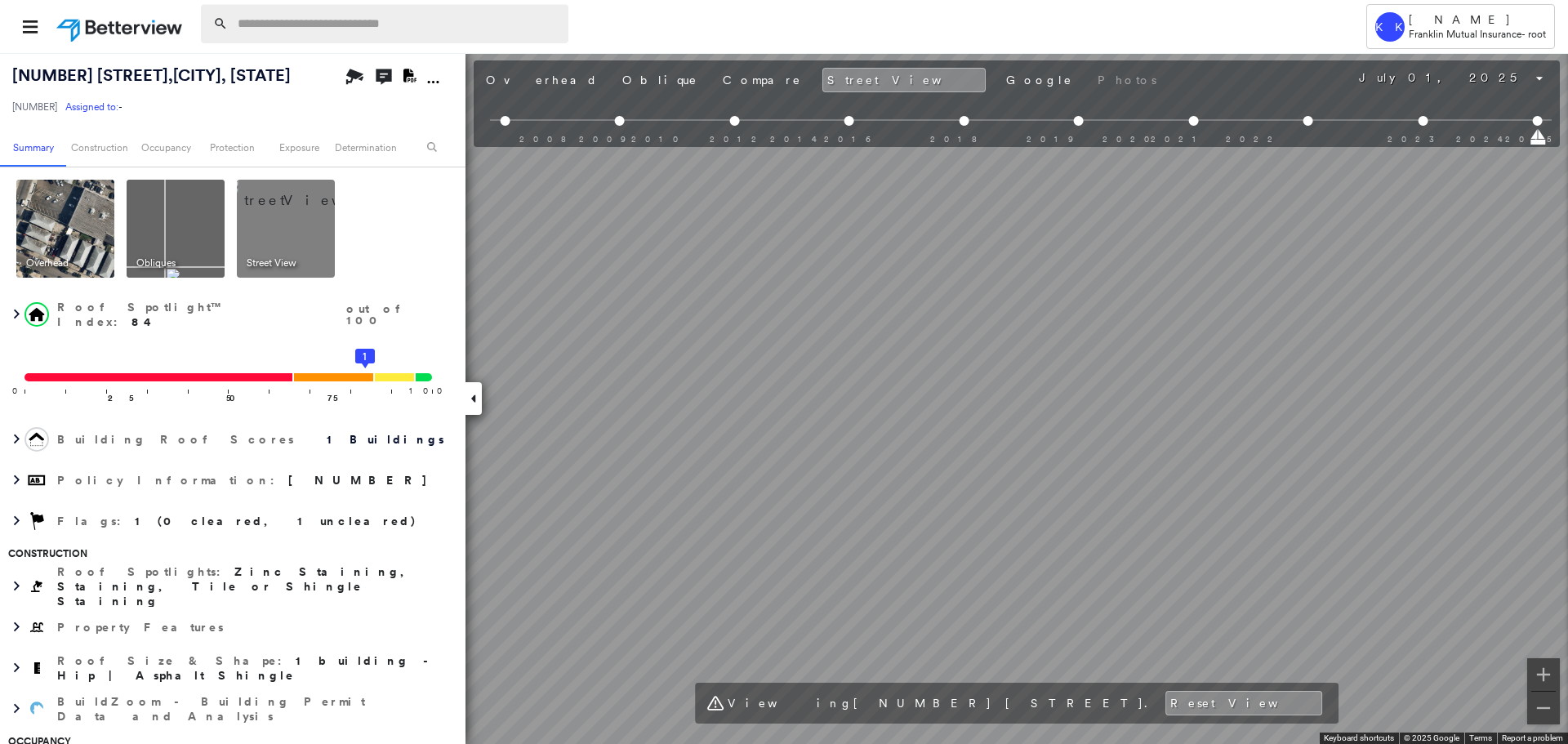 click at bounding box center (385, 24) 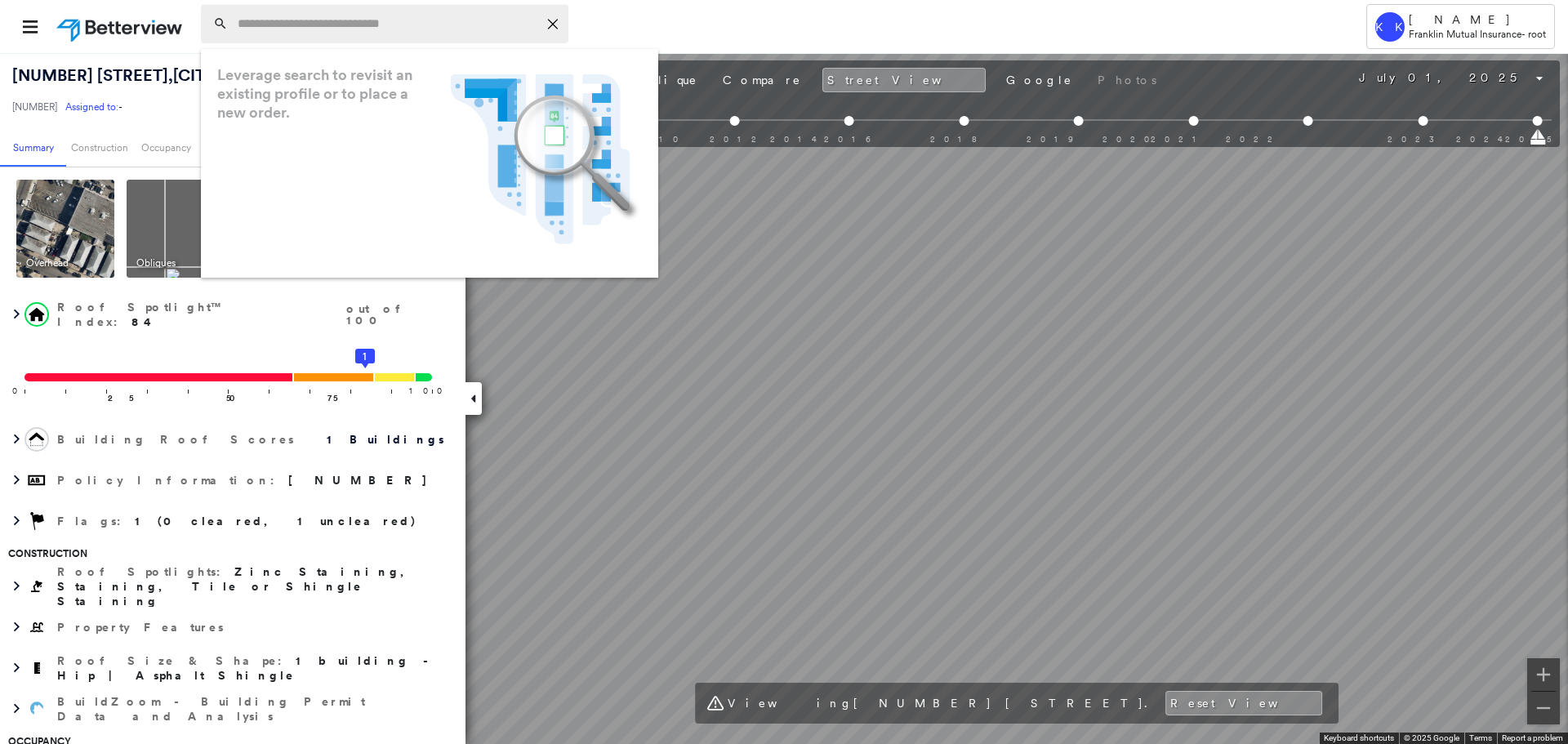 paste on "**********" 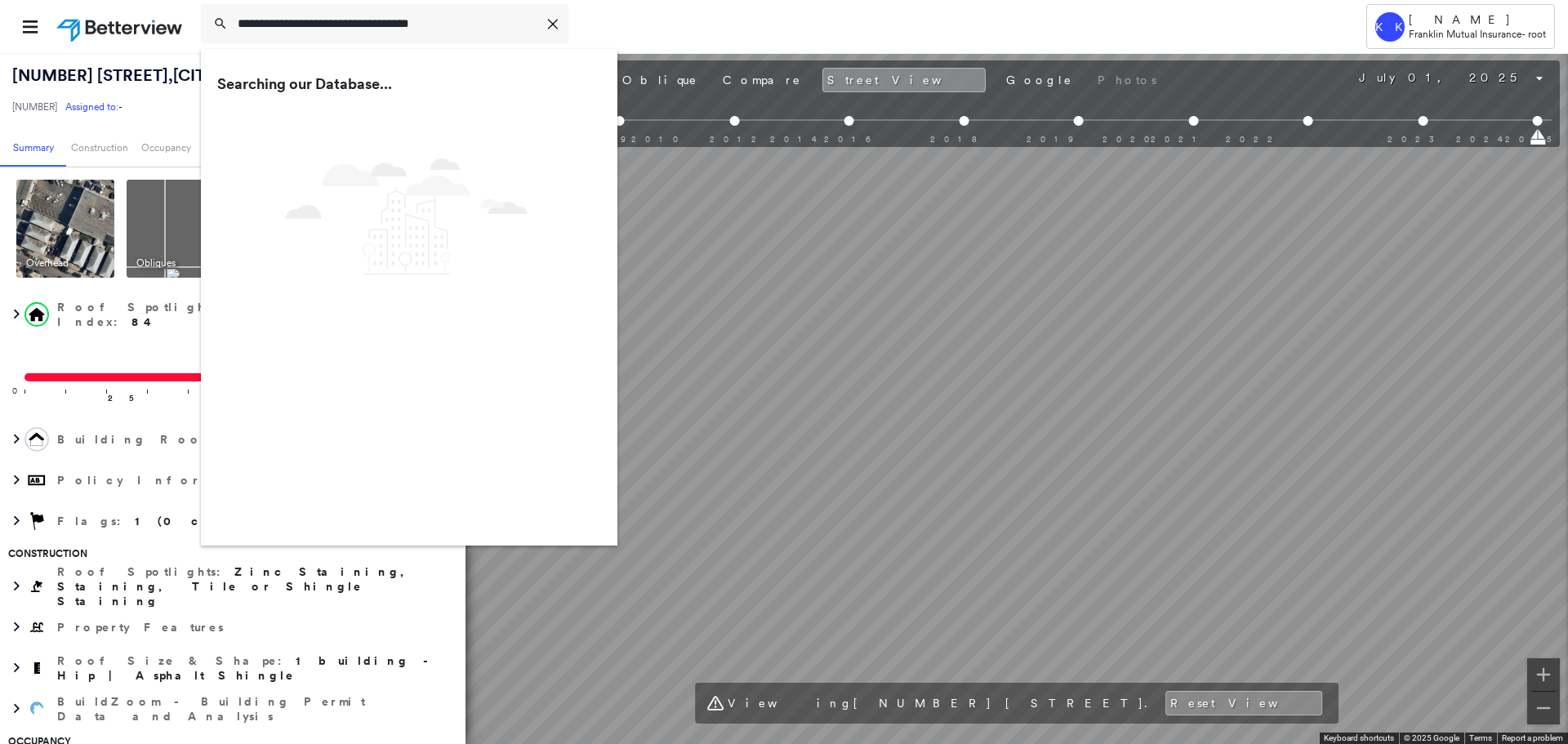 type on "**********" 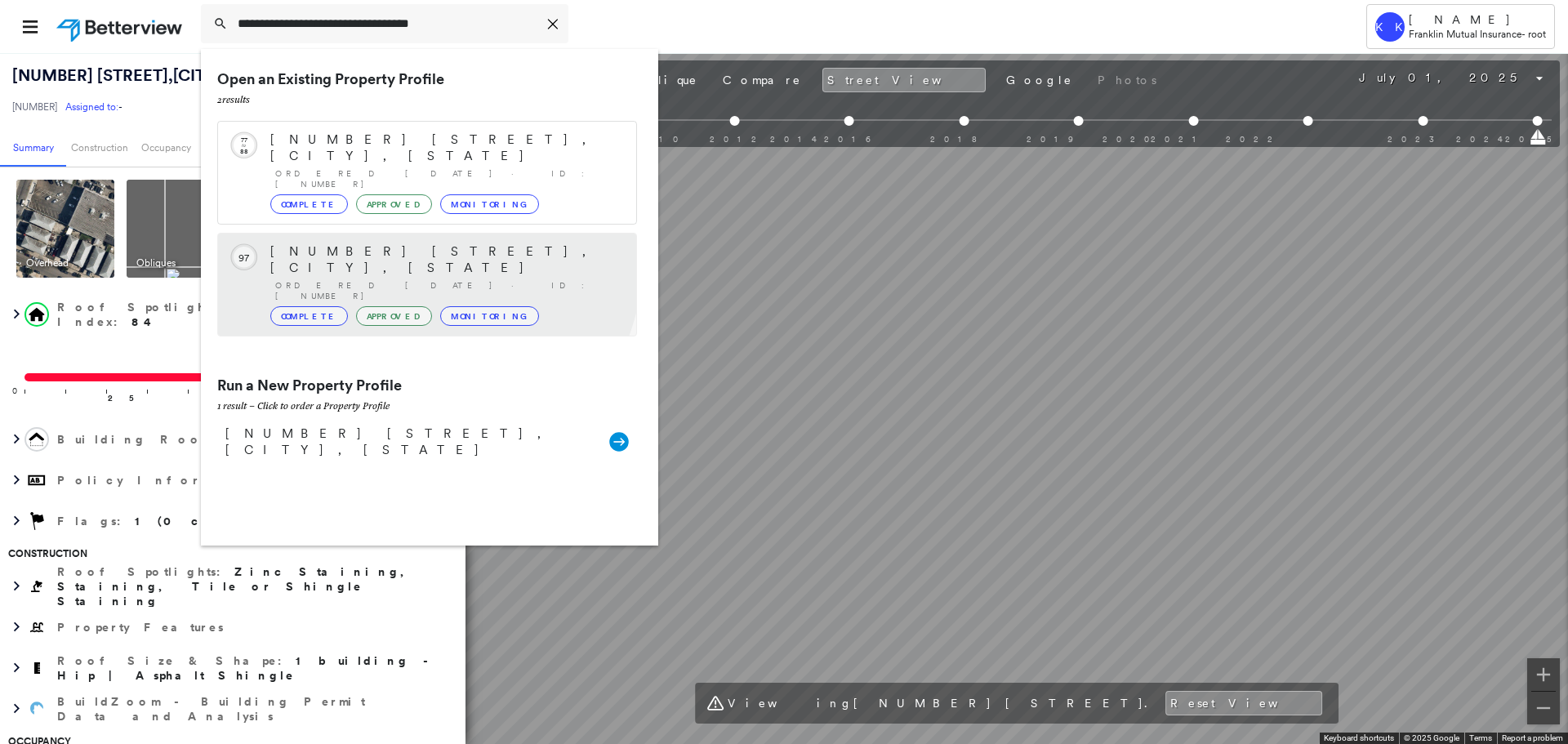 click on "[NUMBER] [STREET], [CITY], [STATE]" at bounding box center [445, 260] 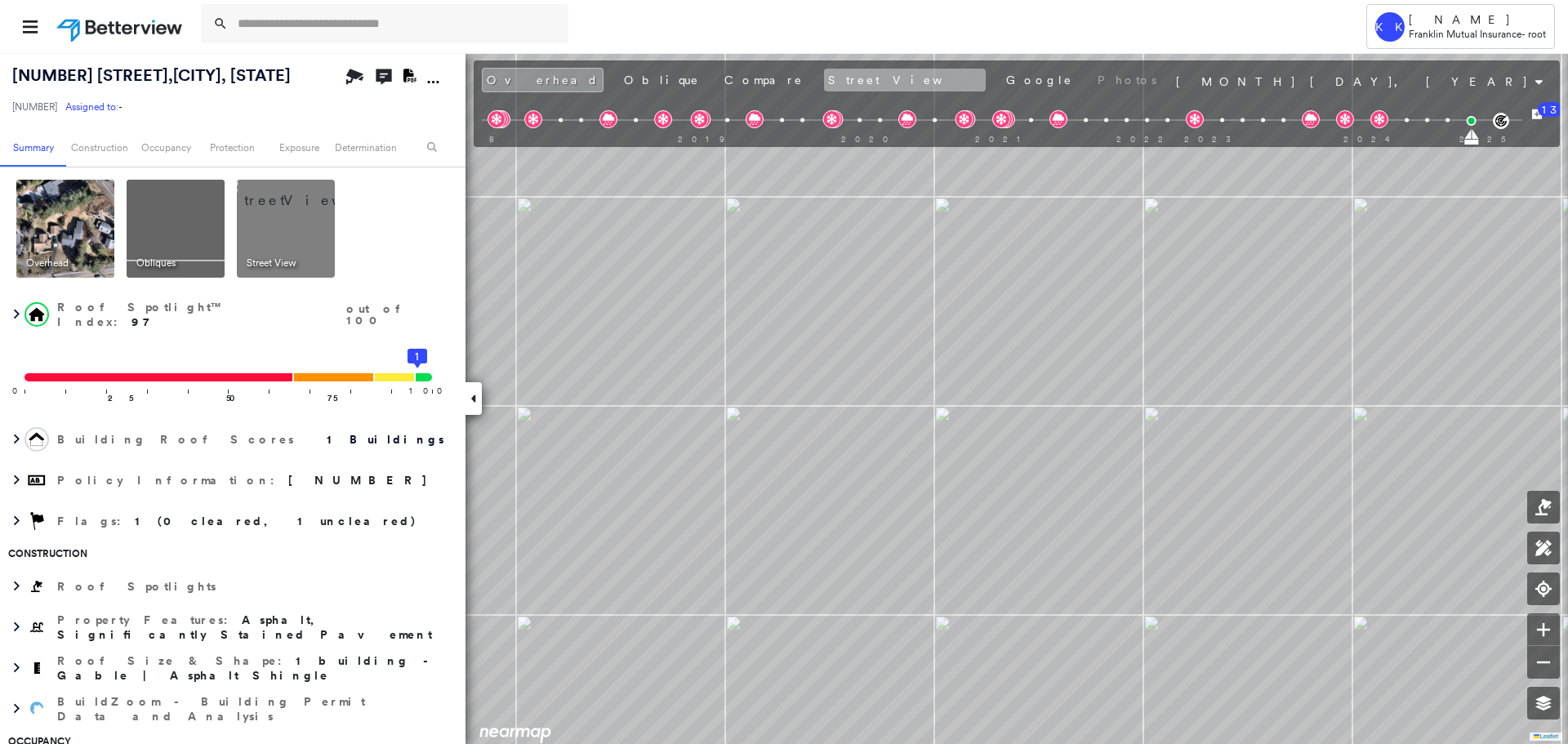 click on "Street View" at bounding box center [905, 80] 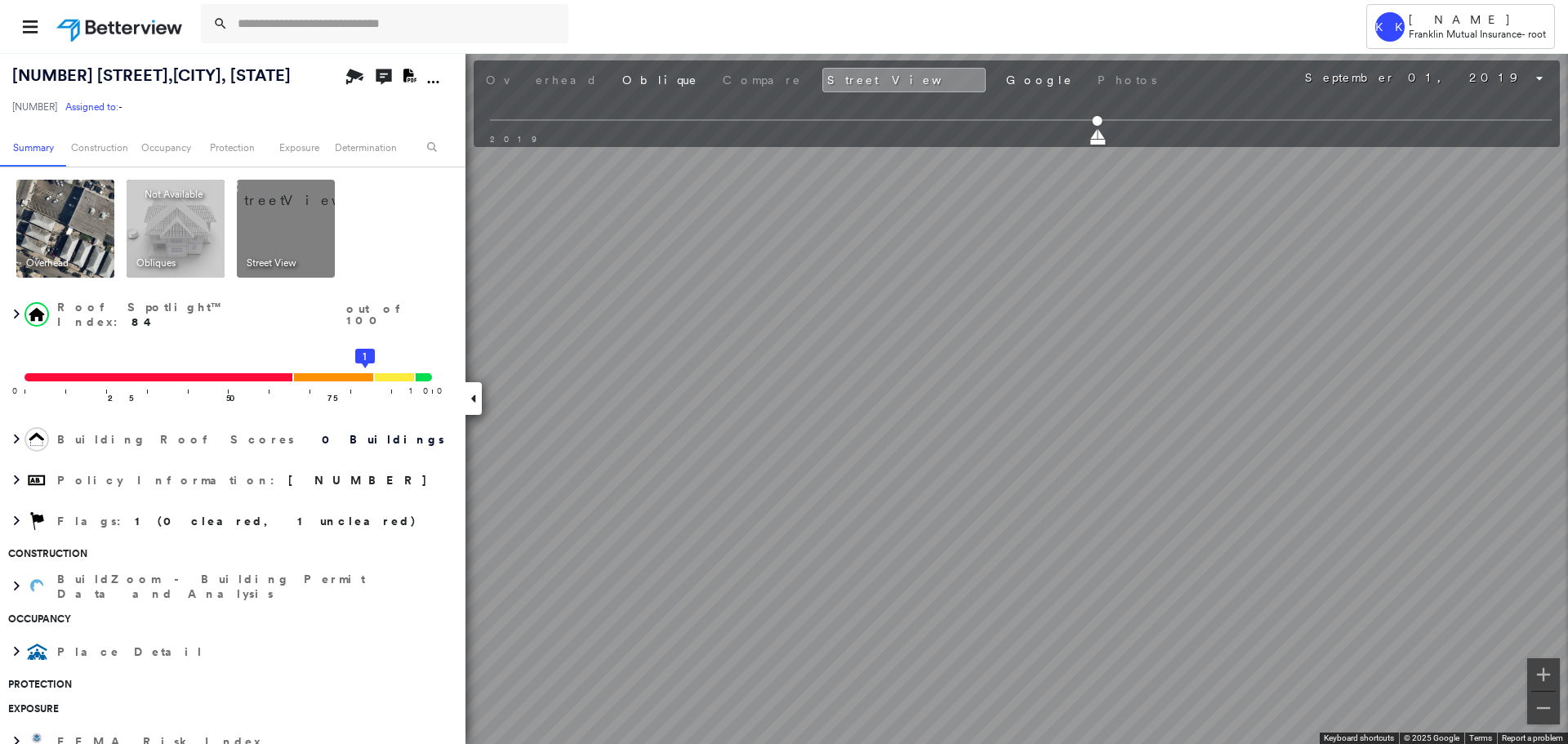 click on "[NUMBER] [STREET], [CITY], [STATE] [POSTAL_CODE] [NUMBER] Assigned to: - Assigned to: - [NUMBER] Assigned to: - Open Comments Download PDF Report Summary Construction Occupancy Protection Exposure Determination Overhead Obliques Not Available ; Street View Roof Spotlight™ Index : 84 out of 100 0 100 25 50 75 1 Building Roof Scores 0 Buildings Policy Information : [NUMBER] Flags : 1 (0 cleared, 1 uncleared) Construction BuildZoom - Building Permit Data and Analysis Occupancy Place Detail Protection Exposure FEMA Risk Index Additional Perils Determination Flags : 1 (0 cleared, 1 uncleared) Uncleared Flags (1) Cleared Flags (0) LOW Low Priority Flagged [DATE] Clear Action Taken New Entry History Quote/New Business Terms & Conditions Added ACV Endorsement Added Cosmetic Endorsement Inspection/Loss Control Report Information Added to Inspection Survey Onsite Inspection Ordered Determined No Inspection Needed General Used Report to Further Agent/Insured Discussion Reject/Decline - New Business Save Renewal General" at bounding box center [784, 398] 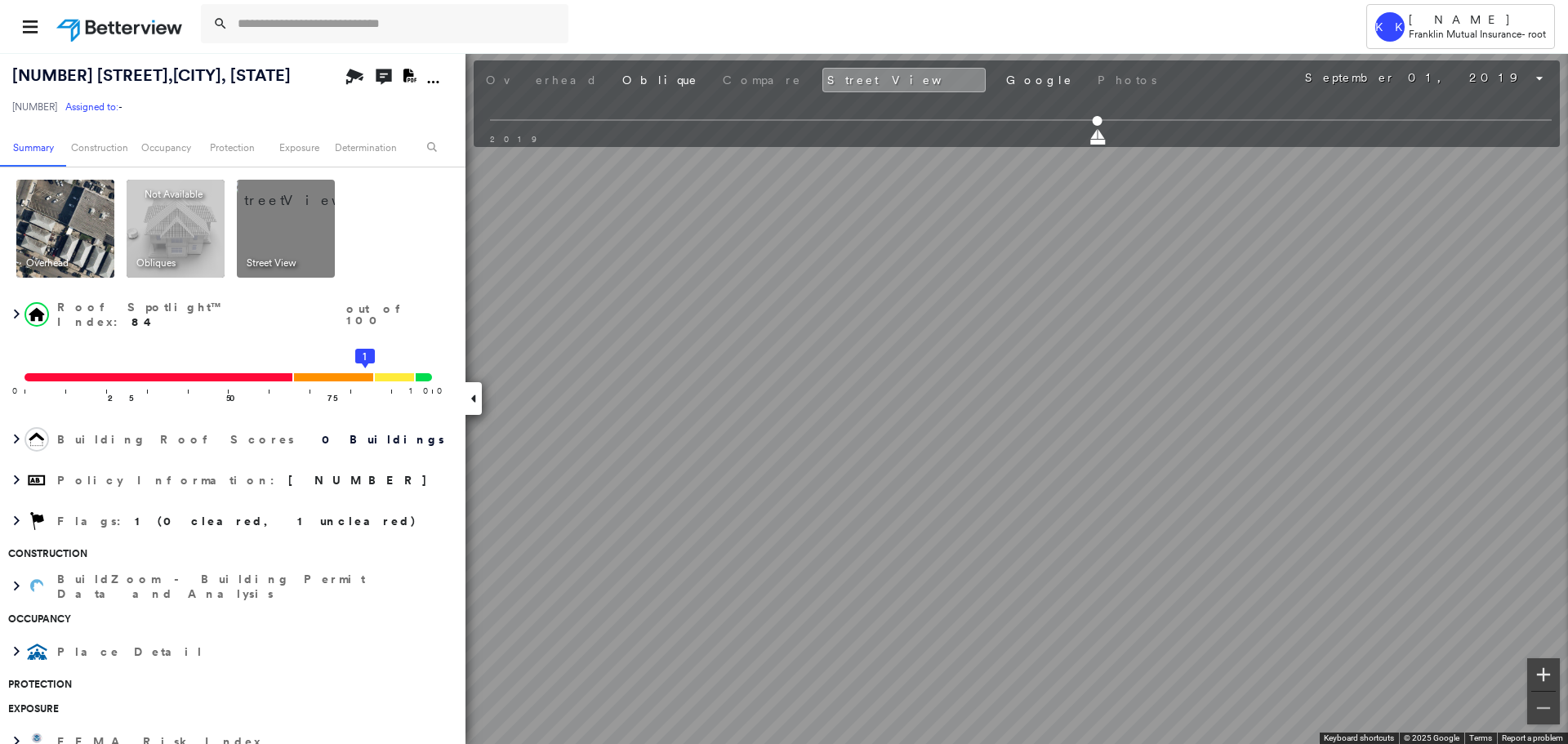 click at bounding box center (1544, 675) 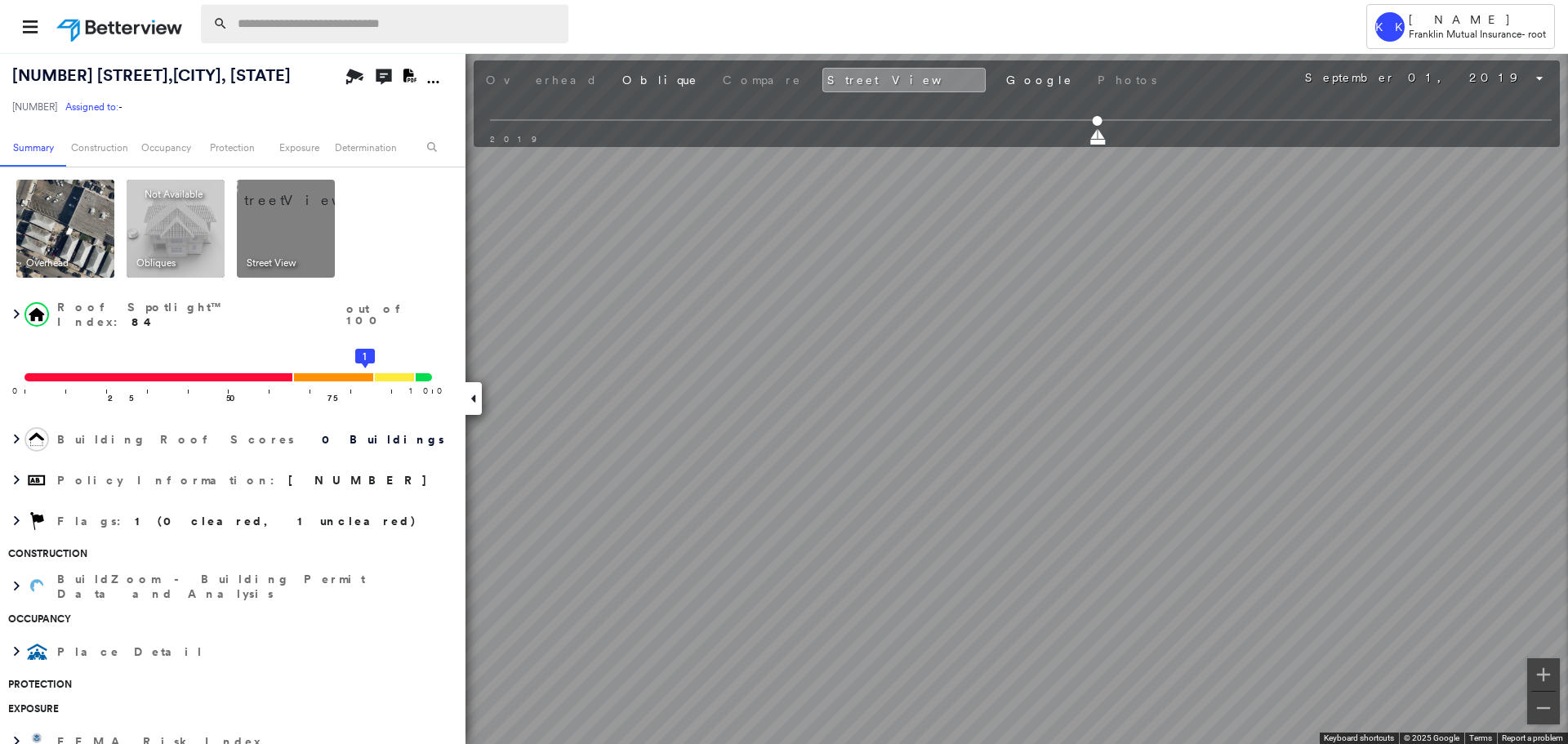 click at bounding box center [398, 24] 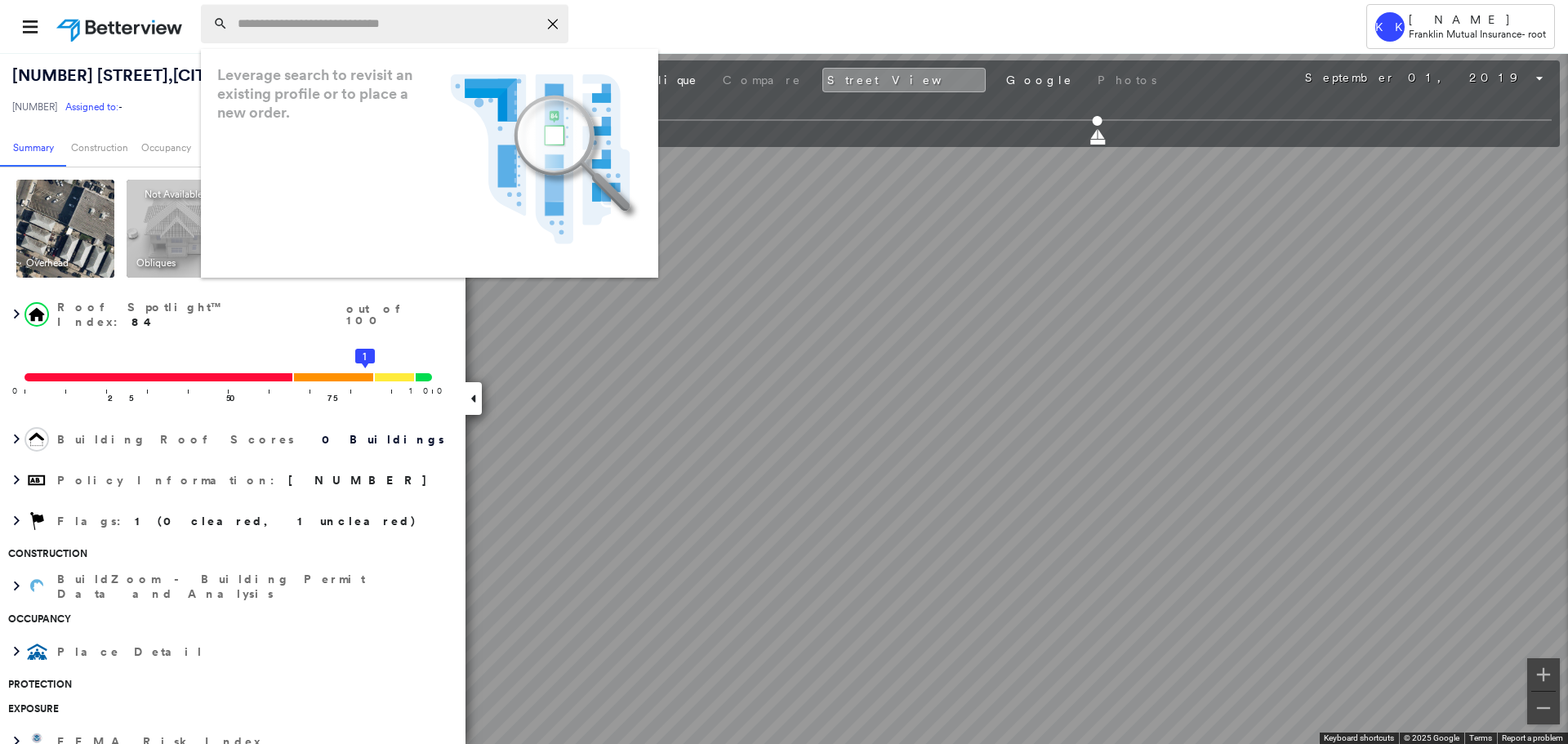 paste on "**********" 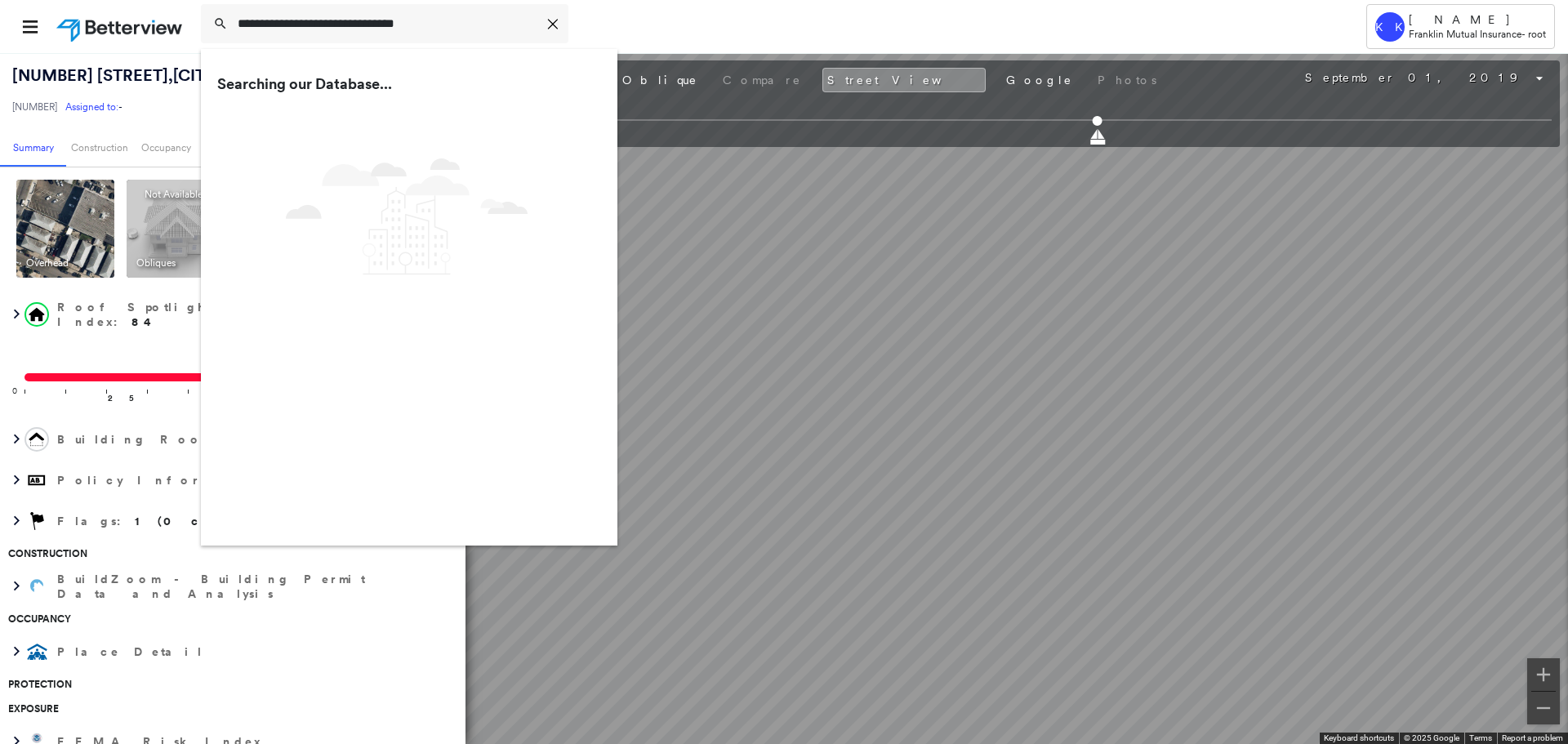 type on "**********" 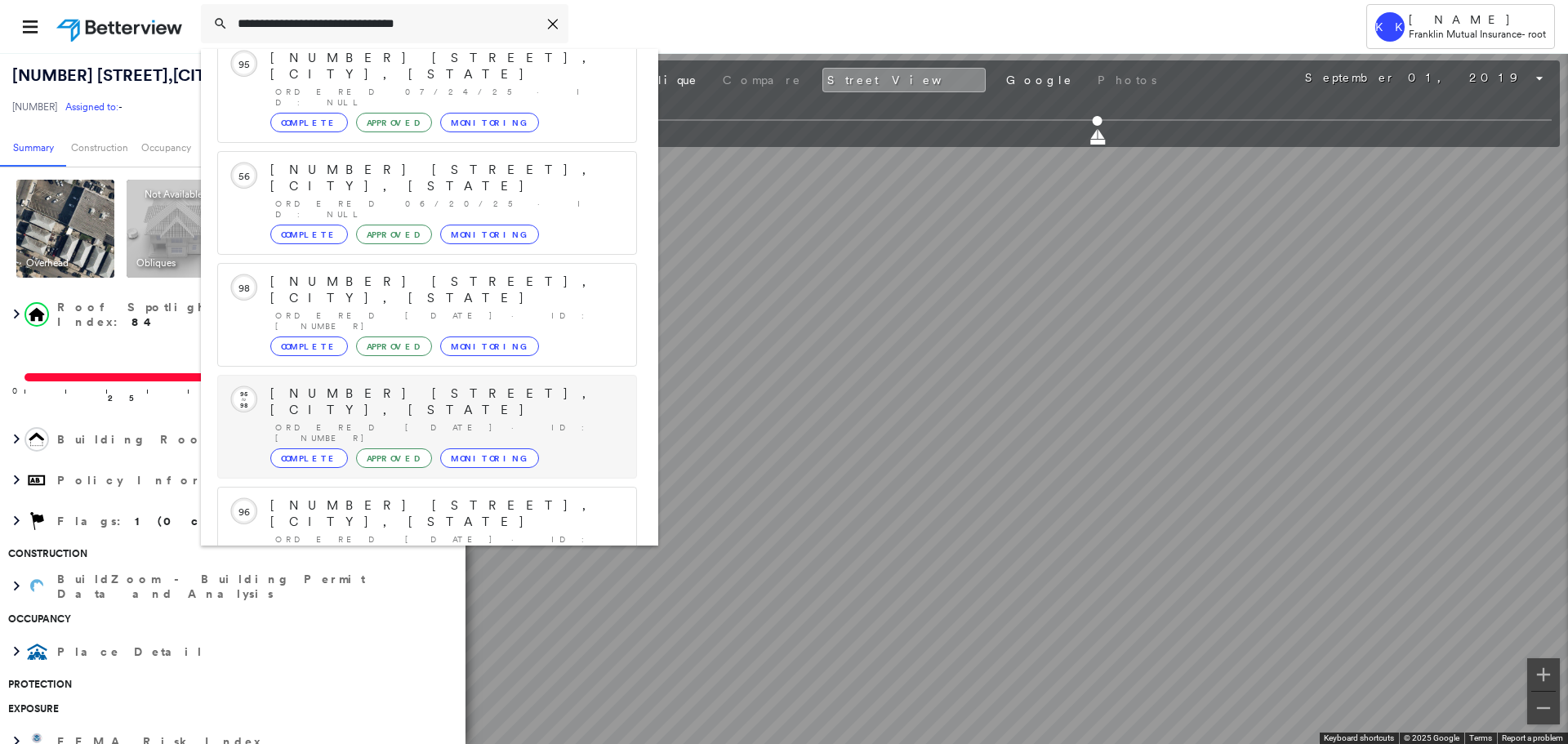 scroll, scrollTop: 163, scrollLeft: 0, axis: vertical 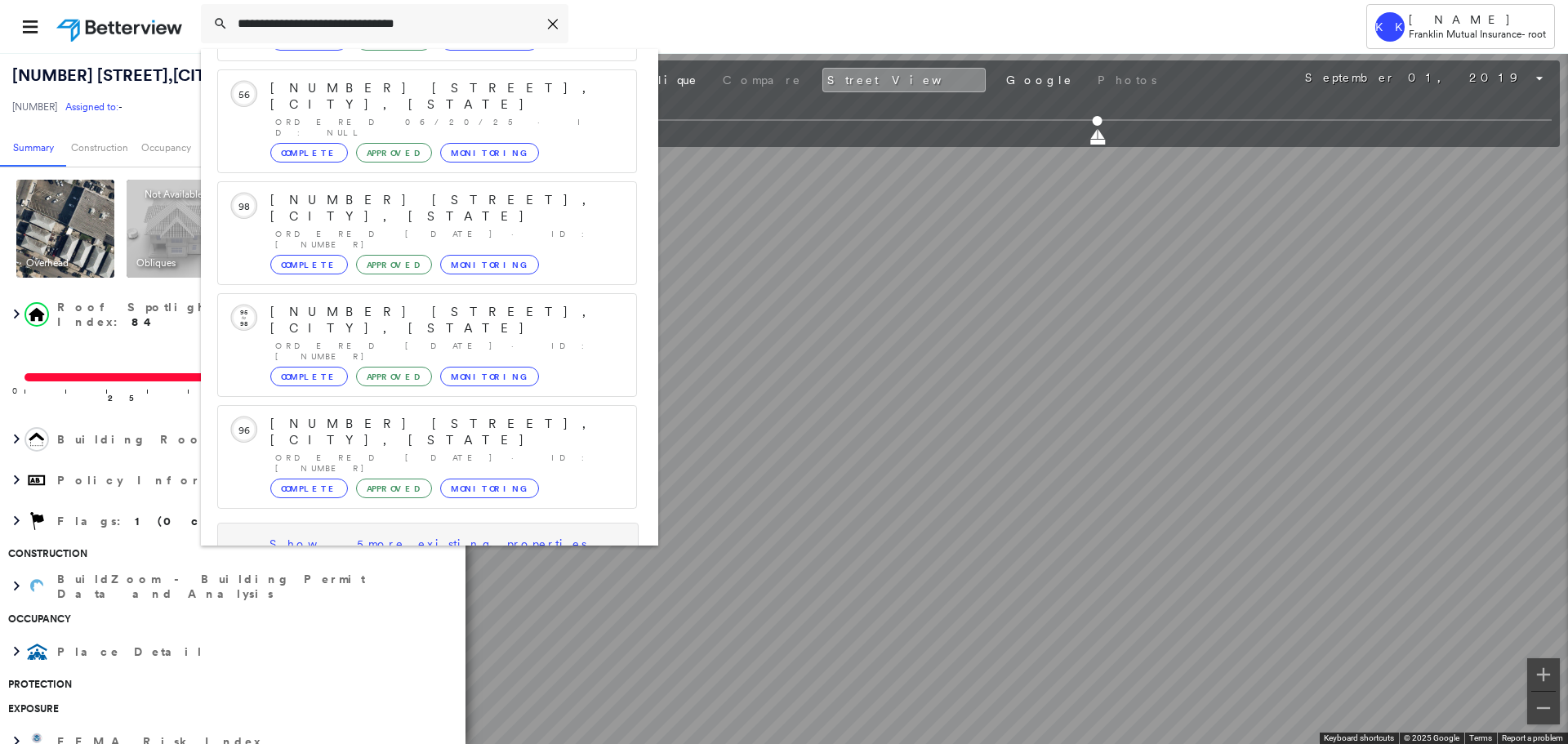 click on "Show  5  more existing properties" at bounding box center [428, 544] 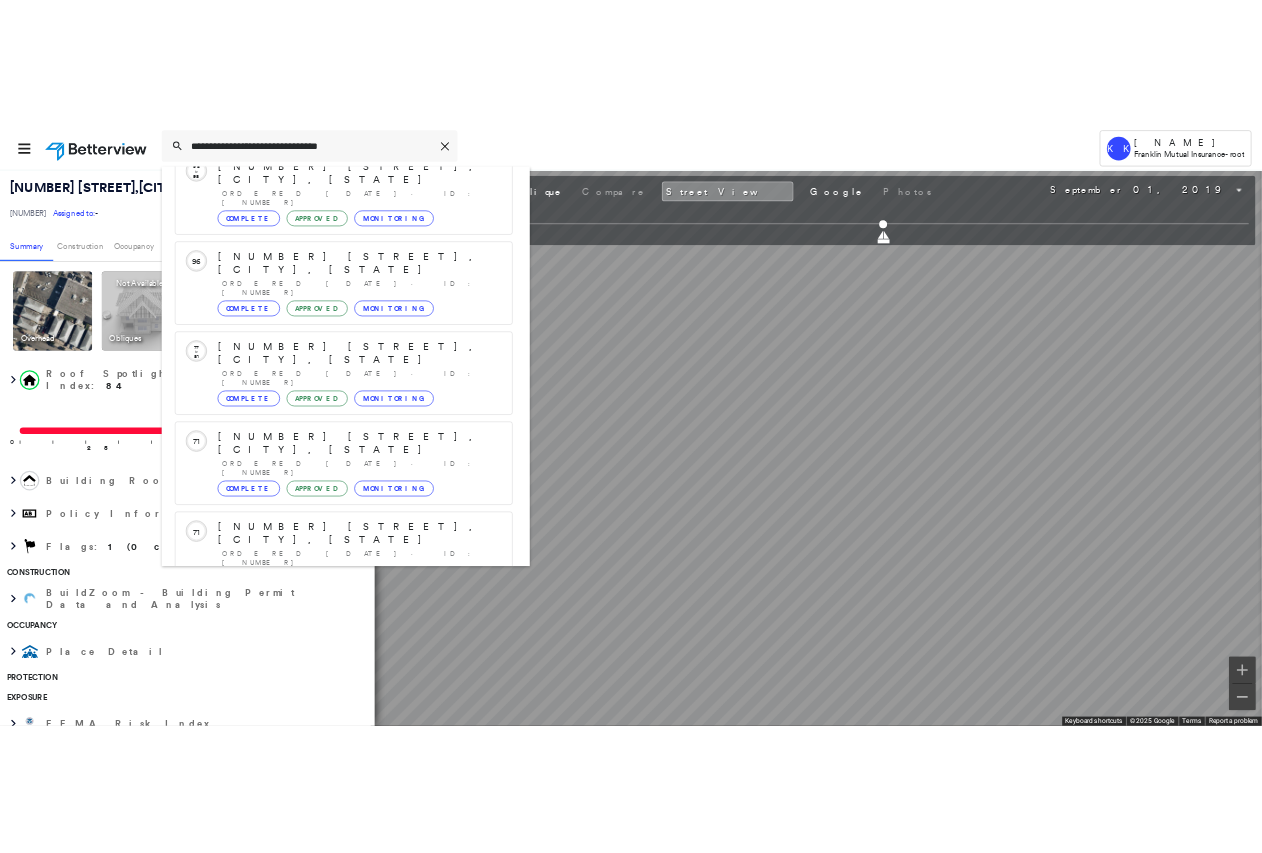 scroll, scrollTop: 591, scrollLeft: 0, axis: vertical 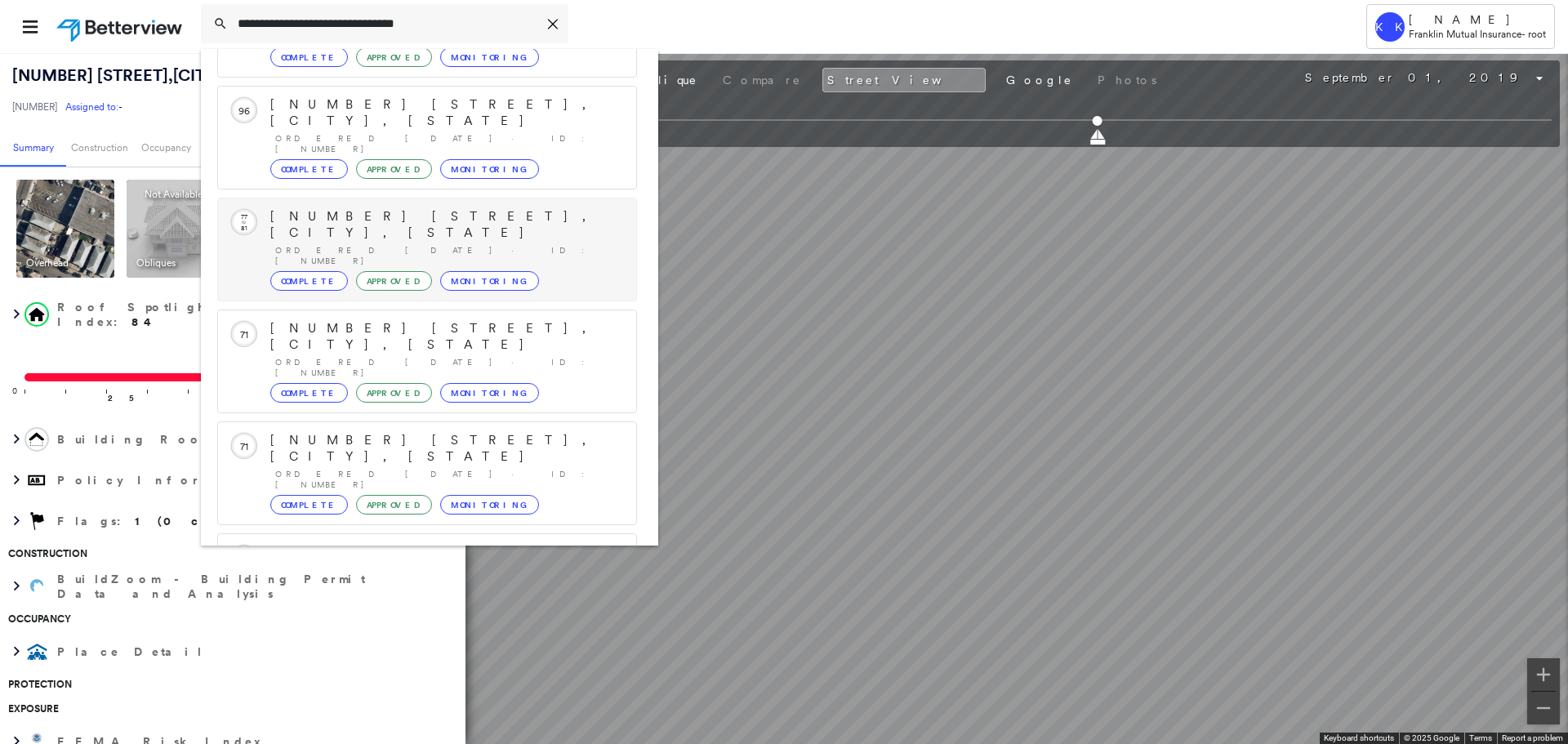click on "[NUMBER] [STREET], [CITY], [STATE]" at bounding box center (445, 225) 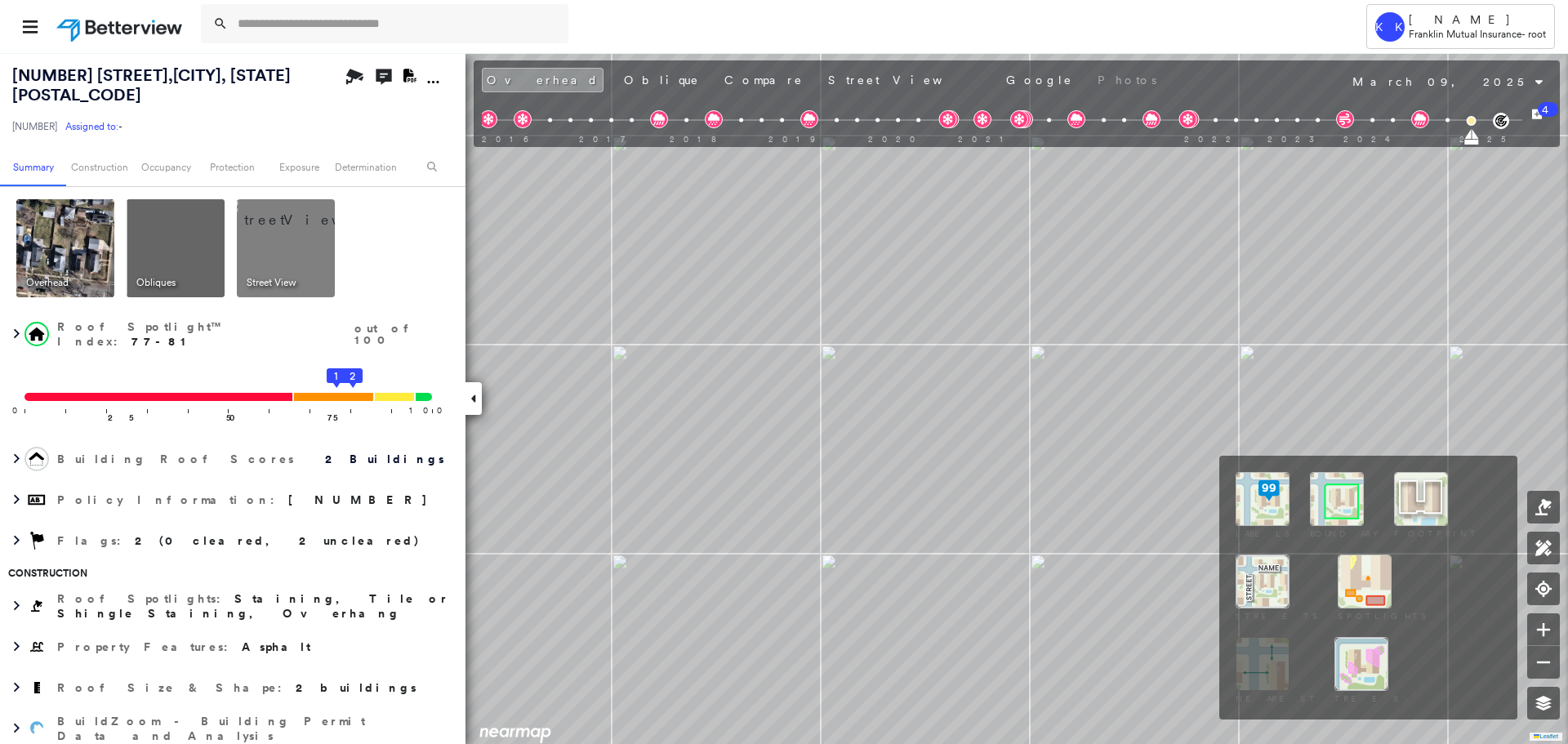 click at bounding box center (1337, 499) 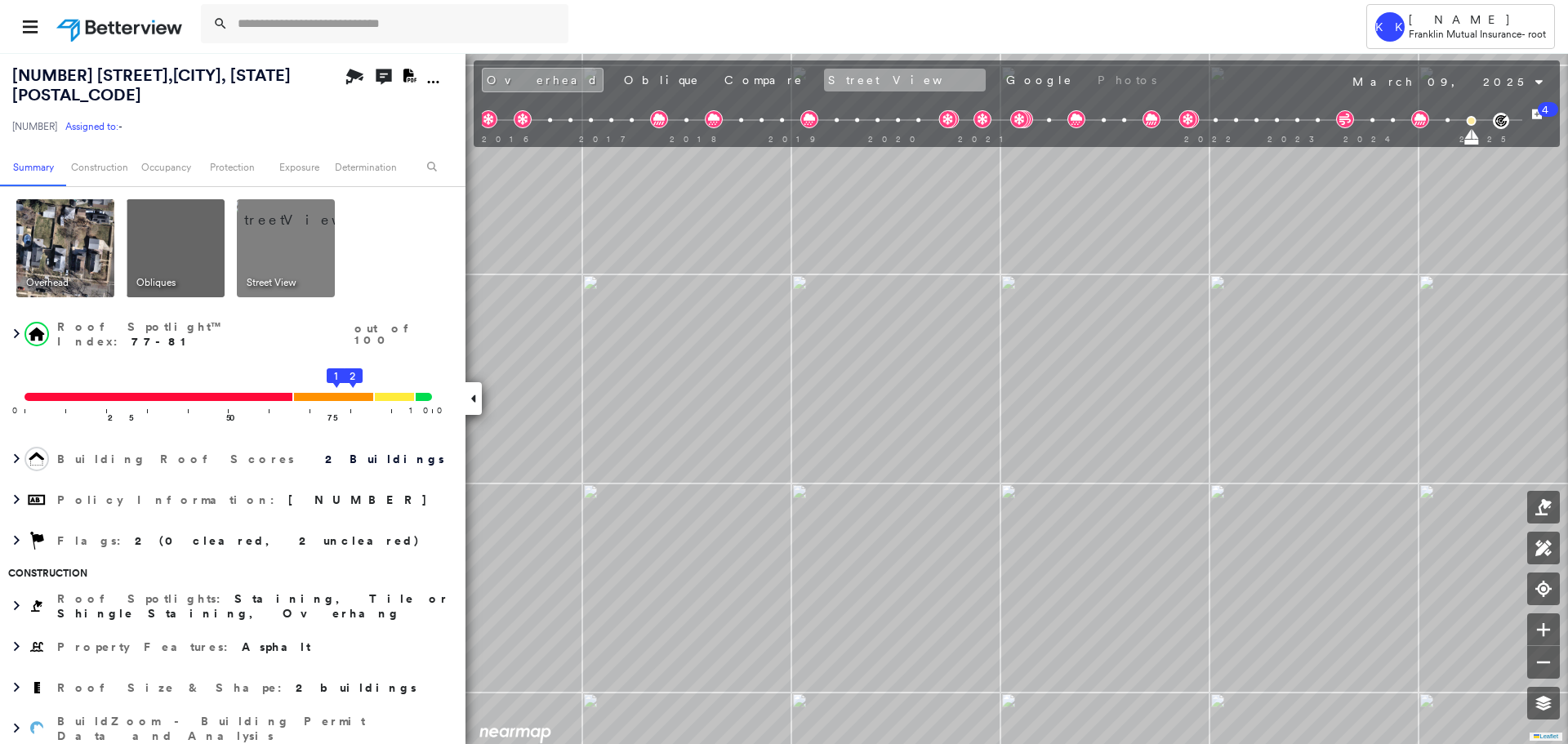 click on "Street View" at bounding box center (905, 80) 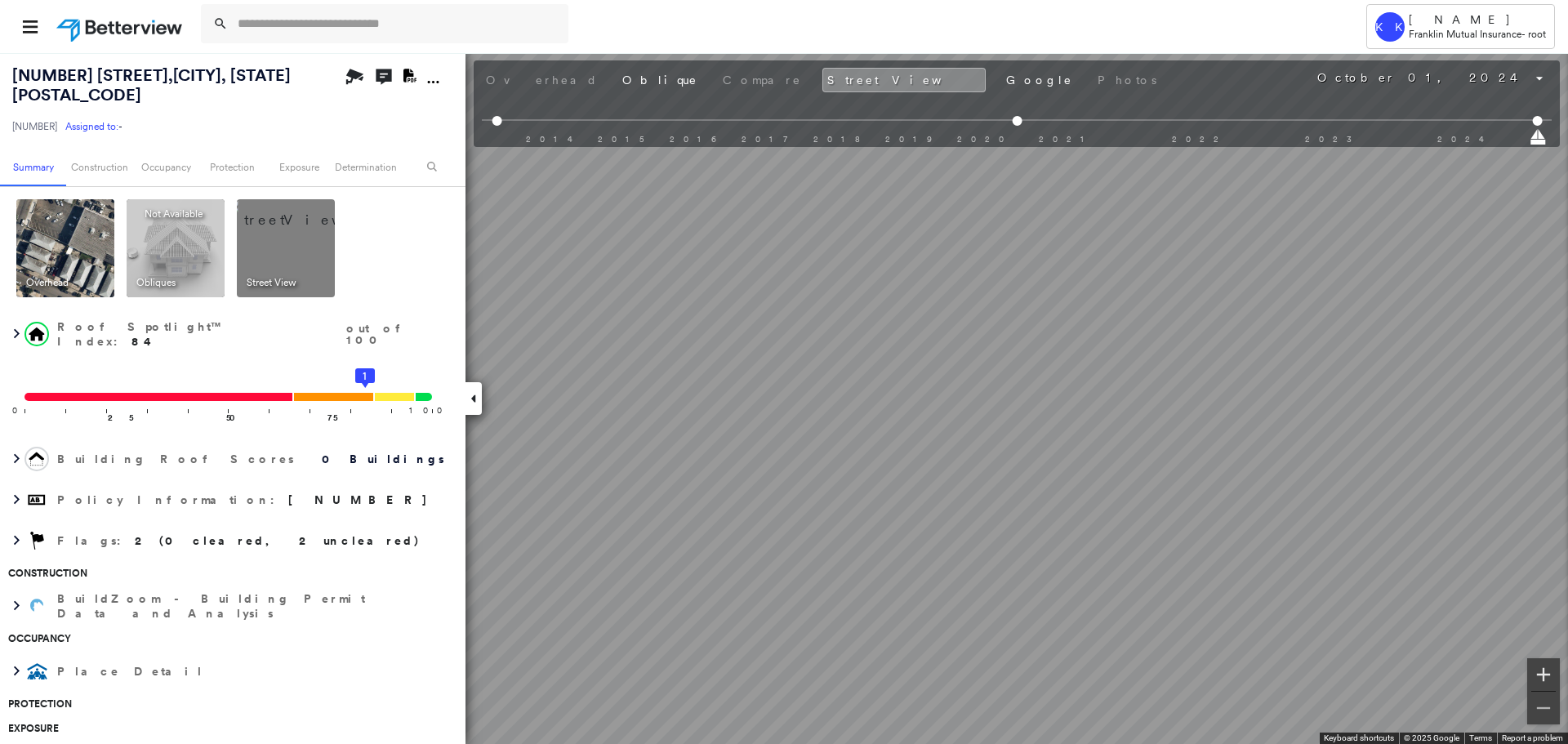 click at bounding box center [1544, 675] 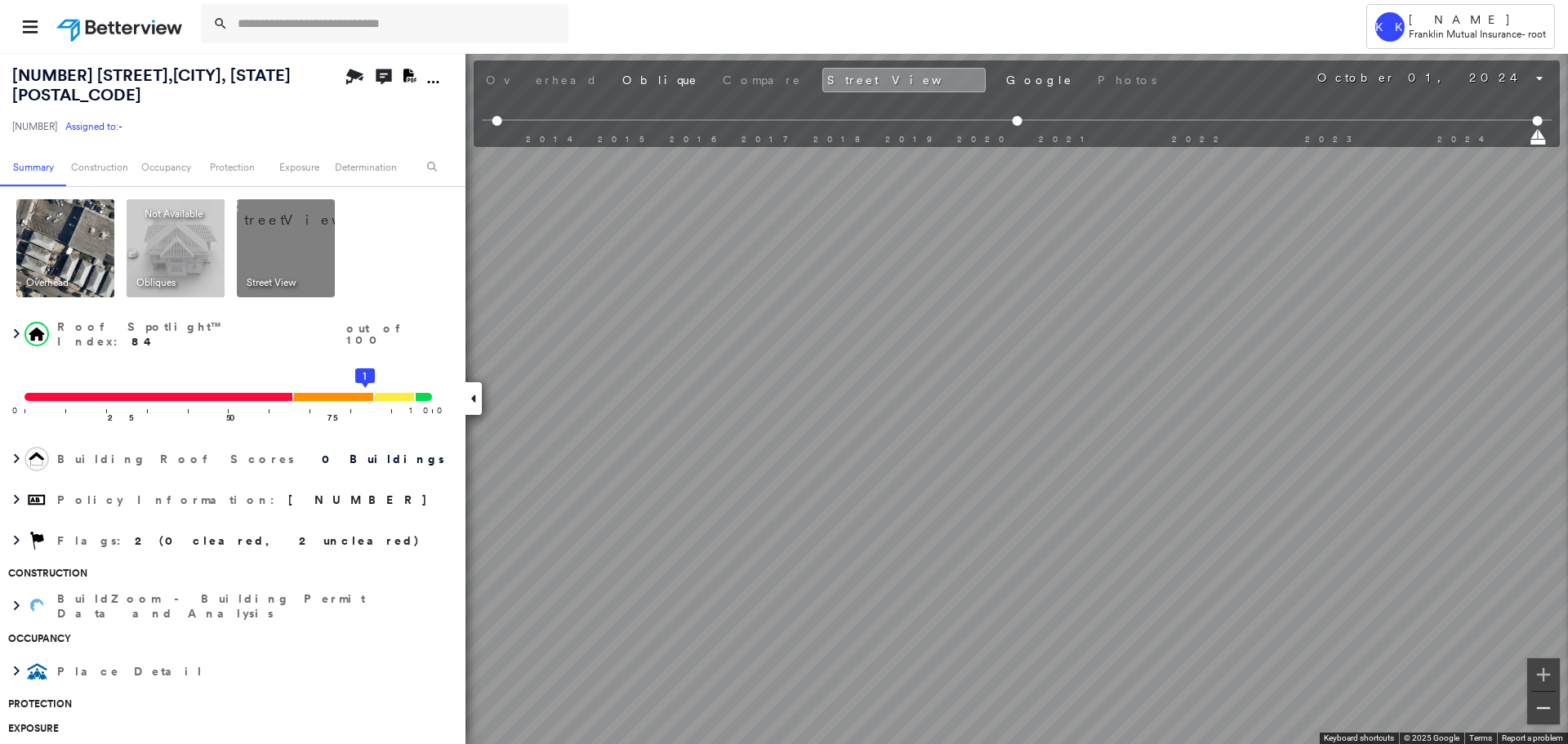 click at bounding box center (1544, 708) 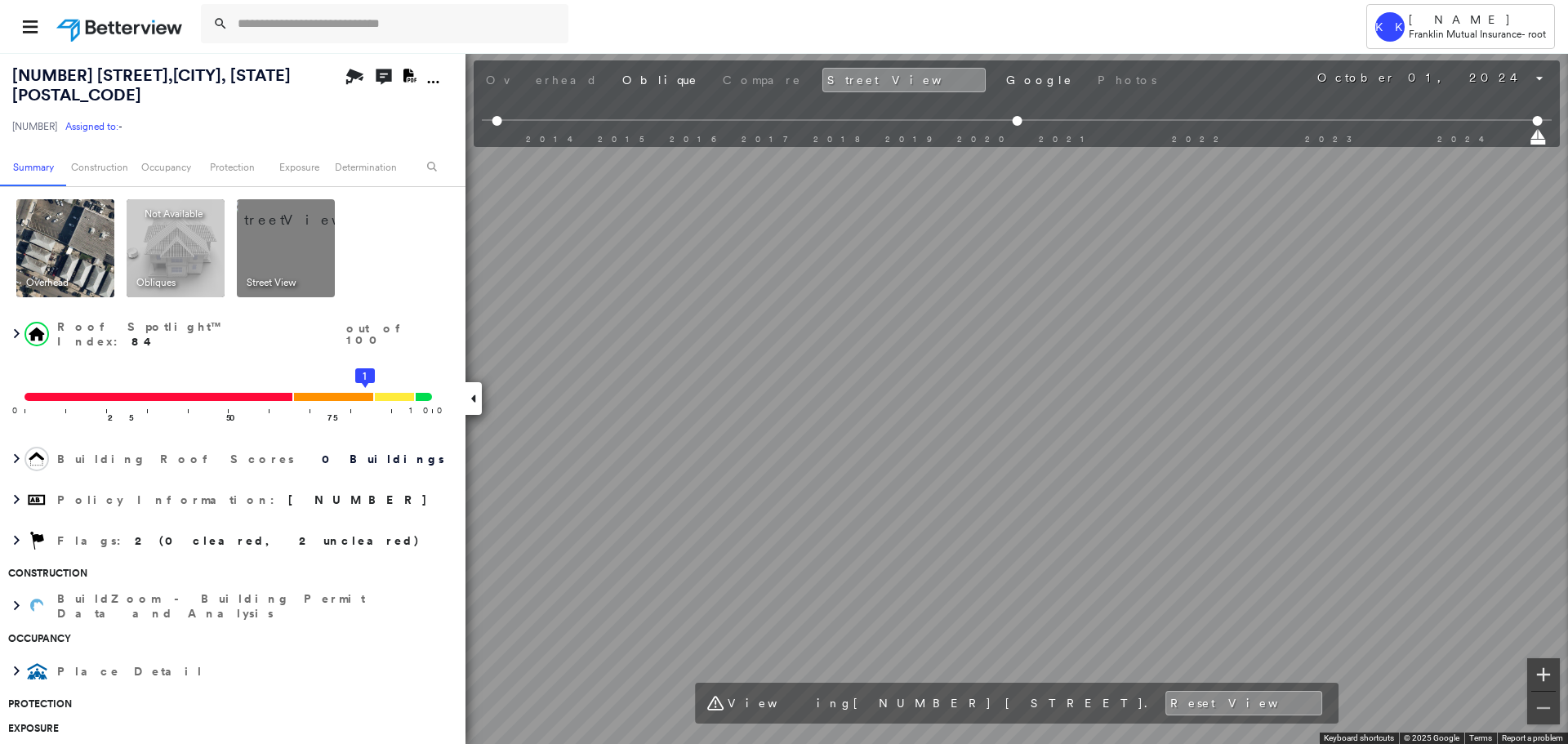 click at bounding box center [1544, 675] 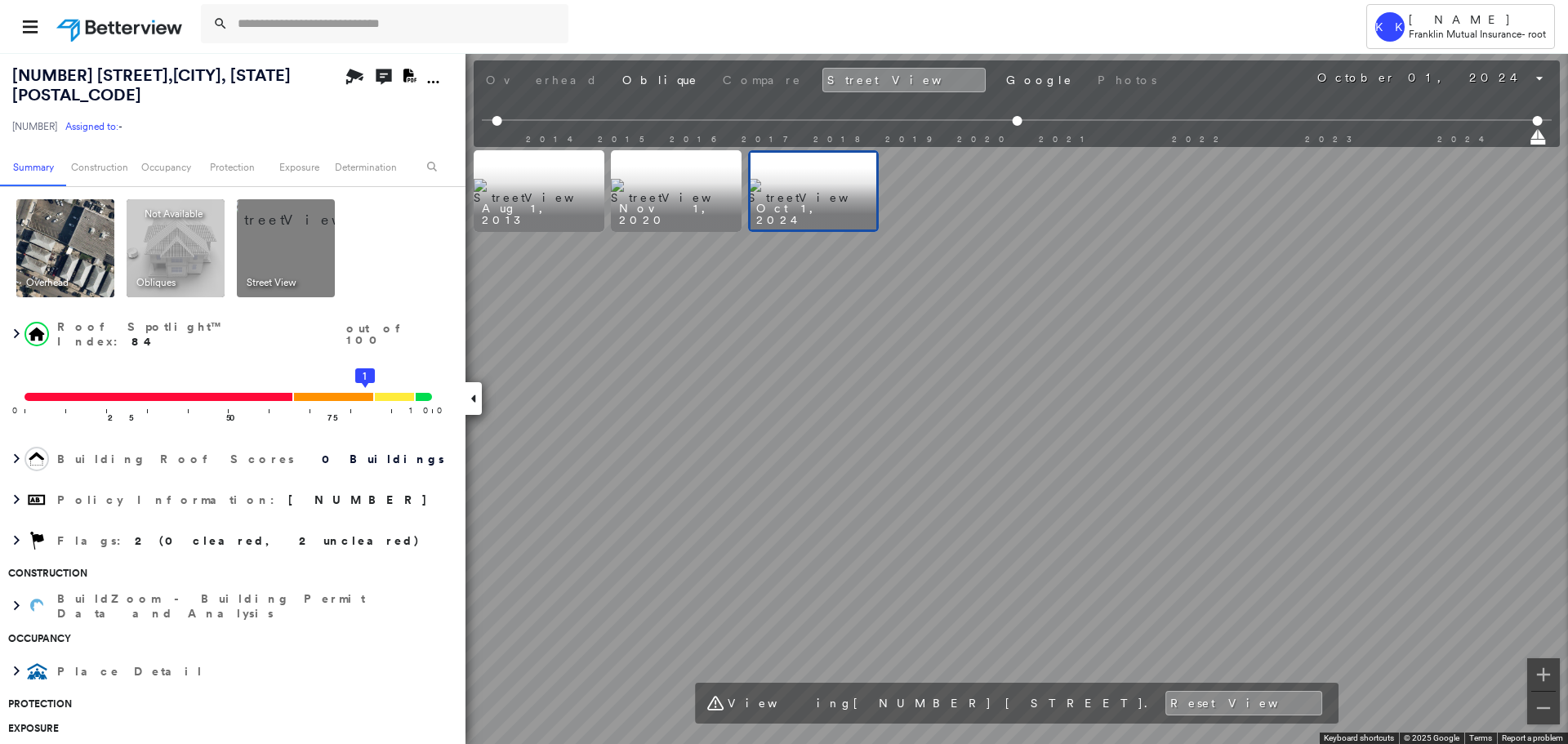 click on "[NUMBER] [STREET], [CITY], [STATE] [POSTAL_CODE] [NUMBER] Assigned to: - Assigned to: - [NUMBER] Assigned to: - Open Comments Download PDF Report Summary Construction Occupancy Protection Exposure Determination Overhead Obliques Not Available ; Street View Roof Spotlight™ Index : 84 out of 100 0 100 25 50 75 1 Building Roof Scores 0 Buildings Policy Information : [NUMBER] Flags : 2 (0 cleared, 2 uncleared) Construction BuildZoom - Building Permit Data and Analysis Occupancy Place Detail Protection Exposure FEMA Risk Index Additional Perils Determination Flags : 2 (0 cleared, 2 uncleared) Uncleared Flags (2) Cleared Flags (0) LOW Low Priority Flagged [DATE] Clear MED Medium Priority Flagged [DATE] Clear Action Taken New Entry History Quote/New Business Terms & Conditions Added ACV Endorsement Added Cosmetic Endorsement Inspection/Loss Control Report Information Added to Inspection Survey Onsite Inspection Ordered Determined No Inspection Needed General Used Report to Further Agent/Insured Discussion Save Renewal" at bounding box center (784, 398) 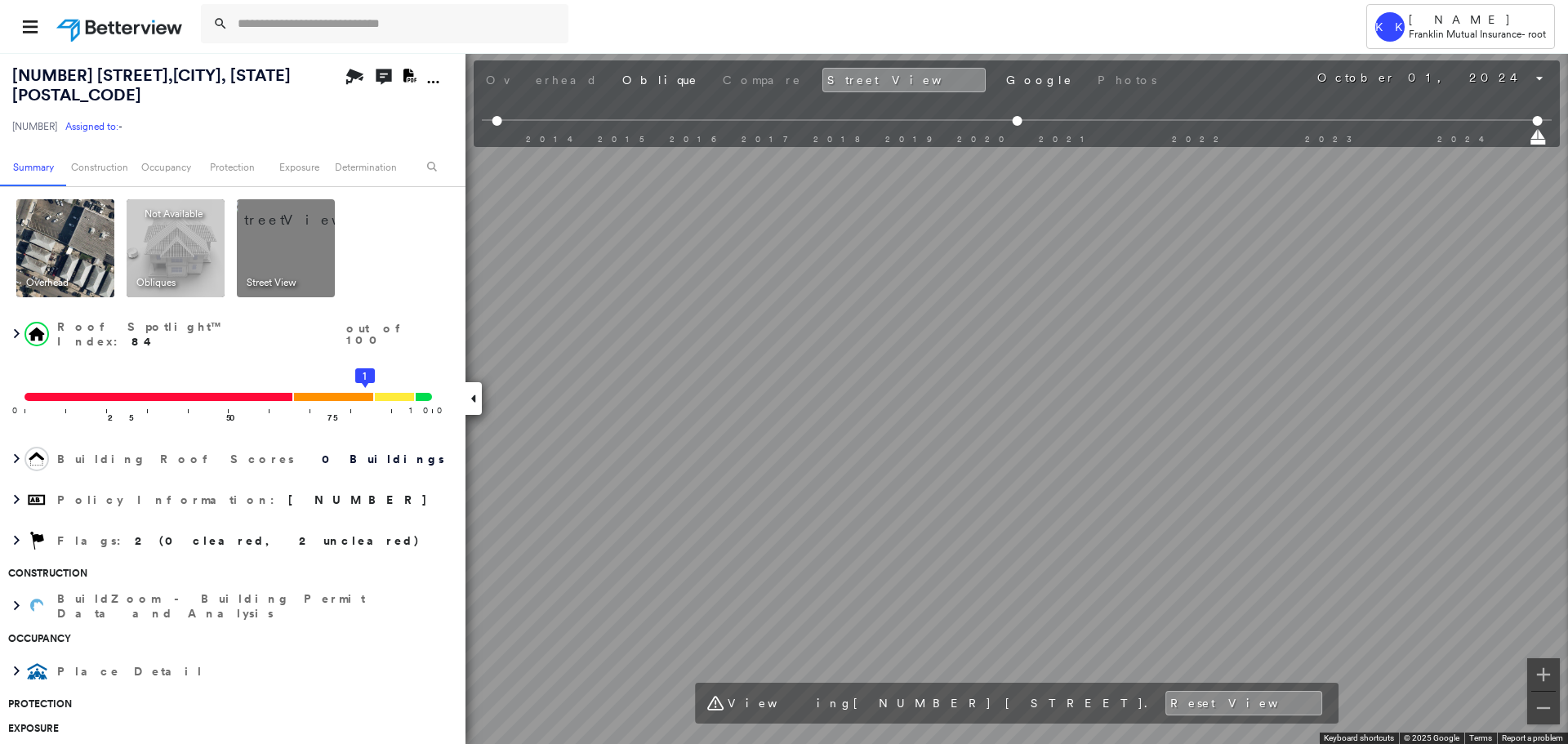 click on "Tower KK [NAME] [COMPANY] - root [NUMBER] [STREET], [CITY], [STATE] [POSTAL_CODE] [NUMBER] Assigned to: - Assigned to: - [NUMBER] Assigned to: - Open Comments Download PDF Report Summary Construction Occupancy Protection Exposure Determination Overhead Obliques Not Available ; Street View Roof Spotlight™ Index : 84 out of 100 0 100 25 50 75 1 Building Roof Scores 0 Buildings Policy Information : [NUMBER] Flags : 2 (0 cleared, 2 uncleared) Construction BuildZoom - Building Permit Data and Analysis Occupancy Place Detail Protection Exposure FEMA Risk Index Additional Perils Determination Flags : 2 (0 cleared, 2 uncleared) Uncleared Flags (2) Cleared Flags (0) LOW Low Priority Flagged [DATE] Clear MED Medium Priority Flagged [DATE] Clear Action Taken New Entry History Quote/New Business Terms & Conditions Added ACV Endorsement Added Cosmetic Endorsement Inspection/Loss Control Report Information Added to Inspection Survey Onsite Inspection Ordered Determined No Inspection Needed General" at bounding box center (784, 372) 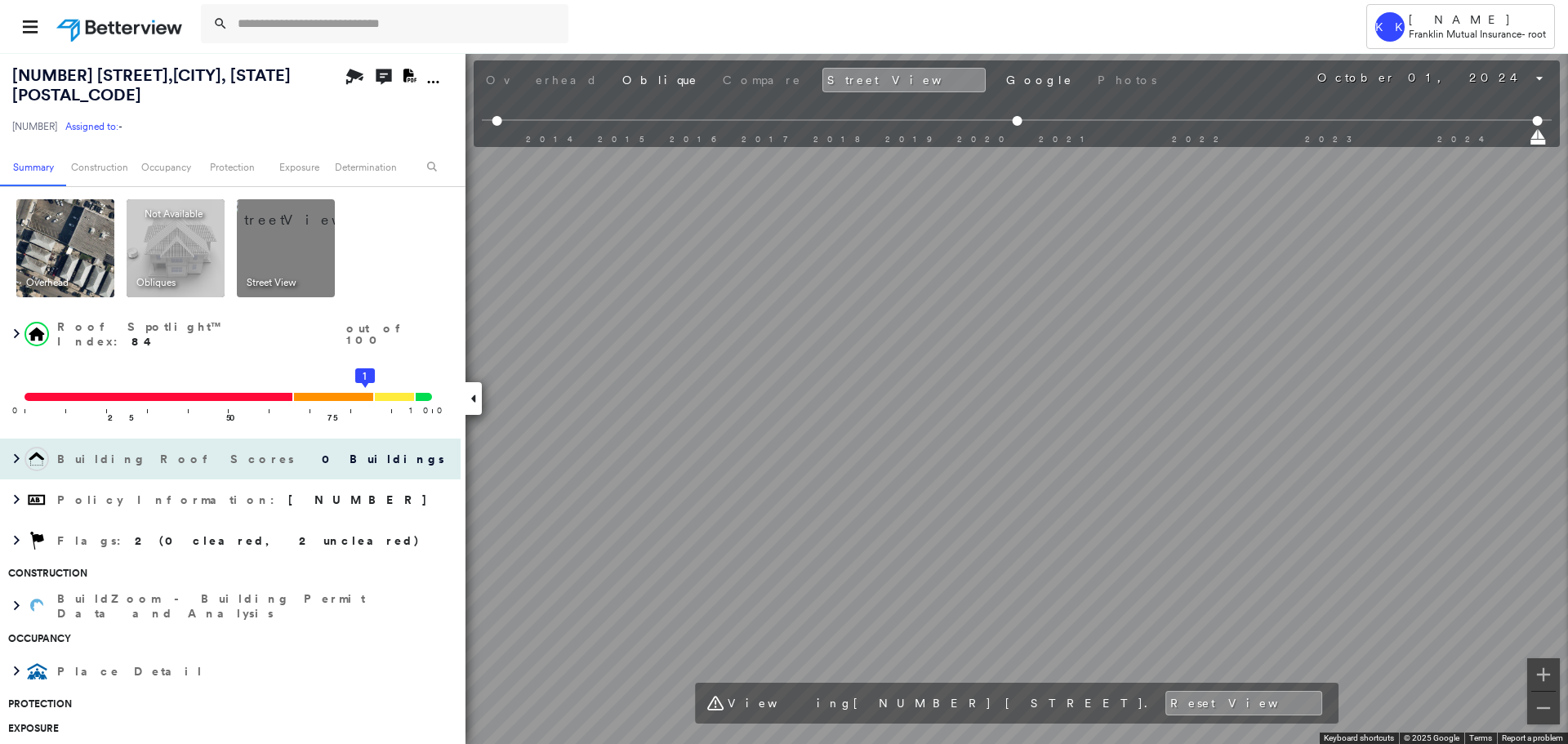 click on "[NUMBER] [STREET], [CITY], [STATE] [POSTAL_CODE] [NUMBER] Assigned to: - Assigned to: - [NUMBER] Assigned to: - Open Comments Download PDF Report Summary Construction Occupancy Protection Exposure Determination Overhead Obliques Not Available ; Street View Roof Spotlight™ Index : 84 out of 100 0 100 25 50 75 1 Building Roof Scores 0 Buildings Policy Information : [NUMBER] Flags : 2 (0 cleared, 2 uncleared) Construction BuildZoom - Building Permit Data and Analysis Occupancy Place Detail Protection Exposure FEMA Risk Index Additional Perils Determination Flags : 2 (0 cleared, 2 uncleared) Uncleared Flags (2) Cleared Flags (0) LOW Low Priority Flagged [DATE] Clear MED Medium Priority Flagged [DATE] Clear Action Taken New Entry History Quote/New Business Terms & Conditions Added ACV Endorsement Added Cosmetic Endorsement Inspection/Loss Control Report Information Added to Inspection Survey Onsite Inspection Ordered Determined No Inspection Needed General Used Report to Further Agent/Insured Discussion Save Renewal" at bounding box center (784, 398) 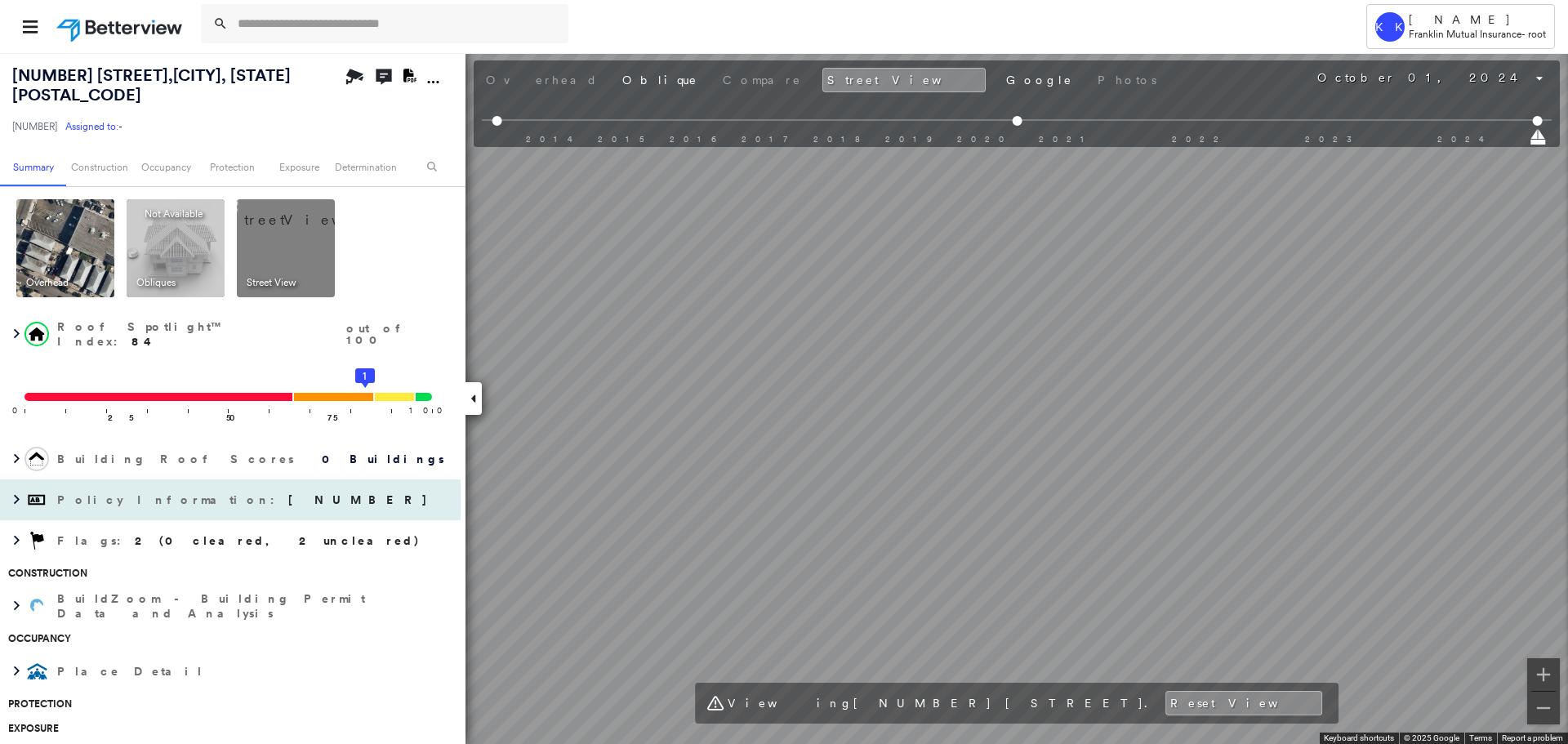 click on "[NUMBER] [STREET], [CITY], [STATE] [POSTAL_CODE] [NUMBER] Assigned to: - Assigned to: - [NUMBER] Assigned to: - Open Comments Download PDF Report Summary Construction Occupancy Protection Exposure Determination Overhead Obliques Not Available ; Street View Roof Spotlight™ Index : 84 out of 100 0 100 25 50 75 1 Building Roof Scores 0 Buildings Policy Information : [NUMBER] Flags : 2 (0 cleared, 2 uncleared) Construction BuildZoom - Building Permit Data and Analysis Occupancy Place Detail Protection Exposure FEMA Risk Index Additional Perils Determination Flags : 2 (0 cleared, 2 uncleared) Uncleared Flags (2) Cleared Flags (0) LOW Low Priority Flagged [DATE] Clear MED Medium Priority Flagged [DATE] Clear Action Taken New Entry History Quote/New Business Terms & Conditions Added ACV Endorsement Added Cosmetic Endorsement Inspection/Loss Control Report Information Added to Inspection Survey Onsite Inspection Ordered Determined No Inspection Needed General Used Report to Further Agent/Insured Discussion Save Renewal" at bounding box center [784, 398] 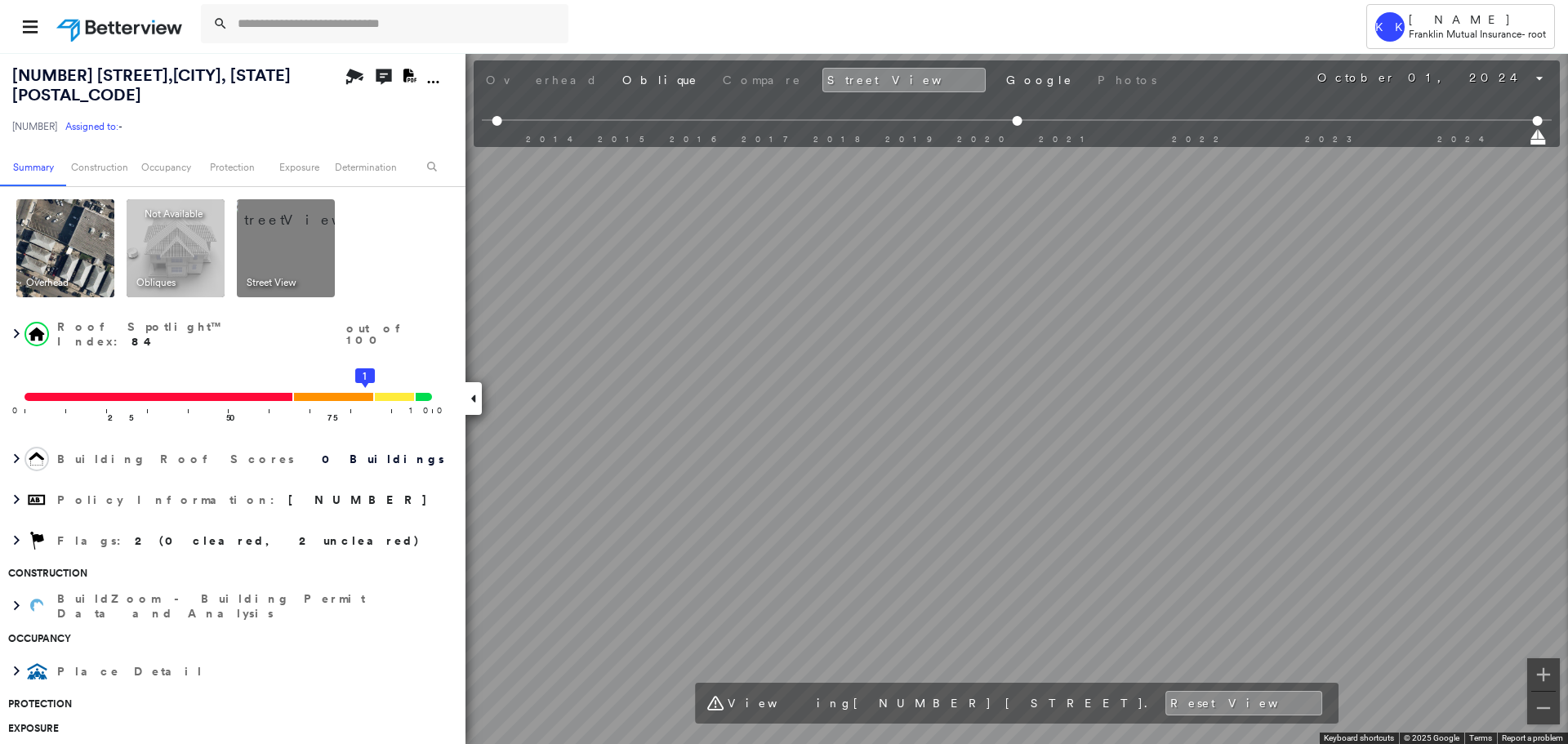 click on "Tower KK [NAME] [COMPANY] - root [NUMBER] [STREET], [CITY], [STATE] [POSTAL_CODE] [NUMBER] Assigned to: - Assigned to: - [NUMBER] Assigned to: - Open Comments Download PDF Report Summary Construction Occupancy Protection Exposure Determination Overhead Obliques Not Available ; Street View Roof Spotlight™ Index : 84 out of 100 0 100 25 50 75 1 Building Roof Scores 0 Buildings Policy Information : [NUMBER] Flags : 2 (0 cleared, 2 uncleared) Construction BuildZoom - Building Permit Data and Analysis Occupancy Place Detail Protection Exposure FEMA Risk Index Additional Perils Determination Flags : 2 (0 cleared, 2 uncleared) Uncleared Flags (2) Cleared Flags (0) LOW Low Priority Flagged [DATE] Clear MED Medium Priority Flagged [DATE] Clear Action Taken New Entry History Quote/New Business Terms & Conditions Added ACV Endorsement Added Cosmetic Endorsement Inspection/Loss Control Report Information Added to Inspection Survey Onsite Inspection Ordered Determined No Inspection Needed General" at bounding box center (784, 372) 